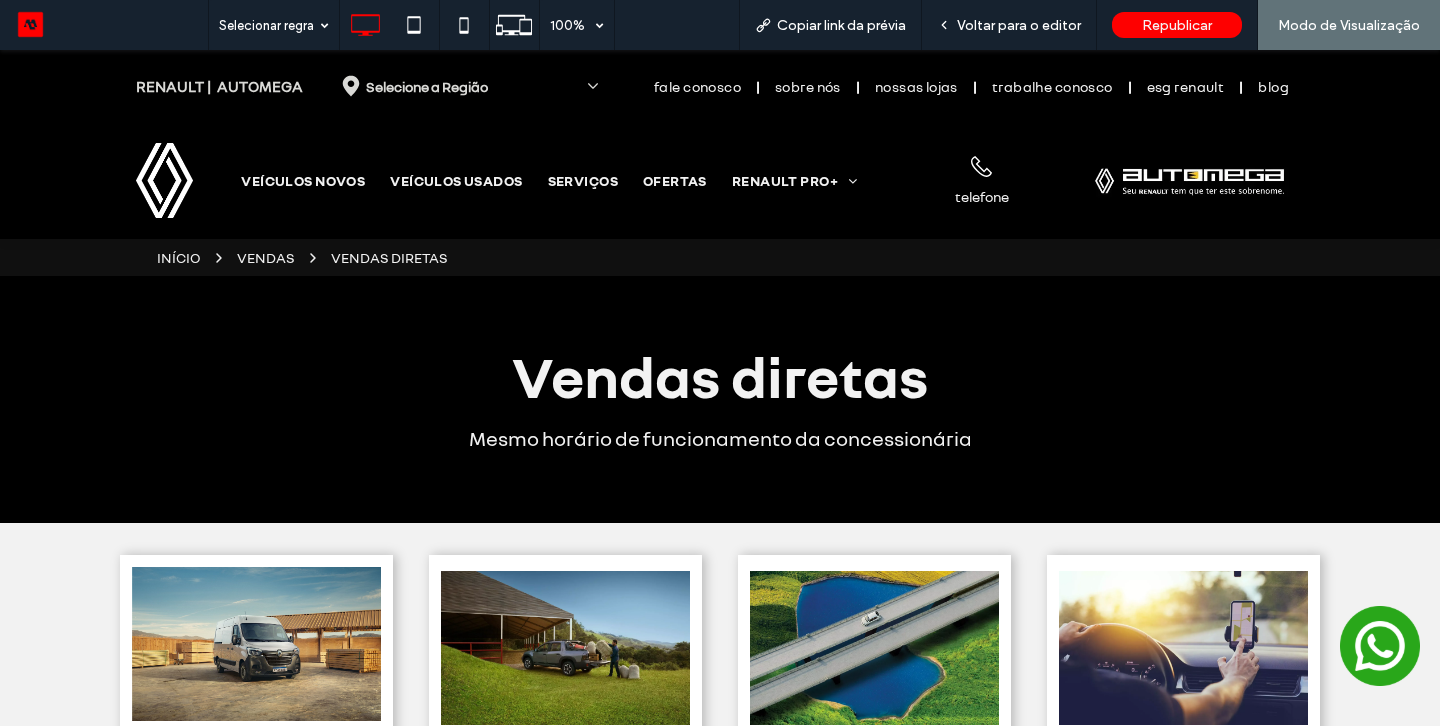 scroll, scrollTop: 407, scrollLeft: 0, axis: vertical 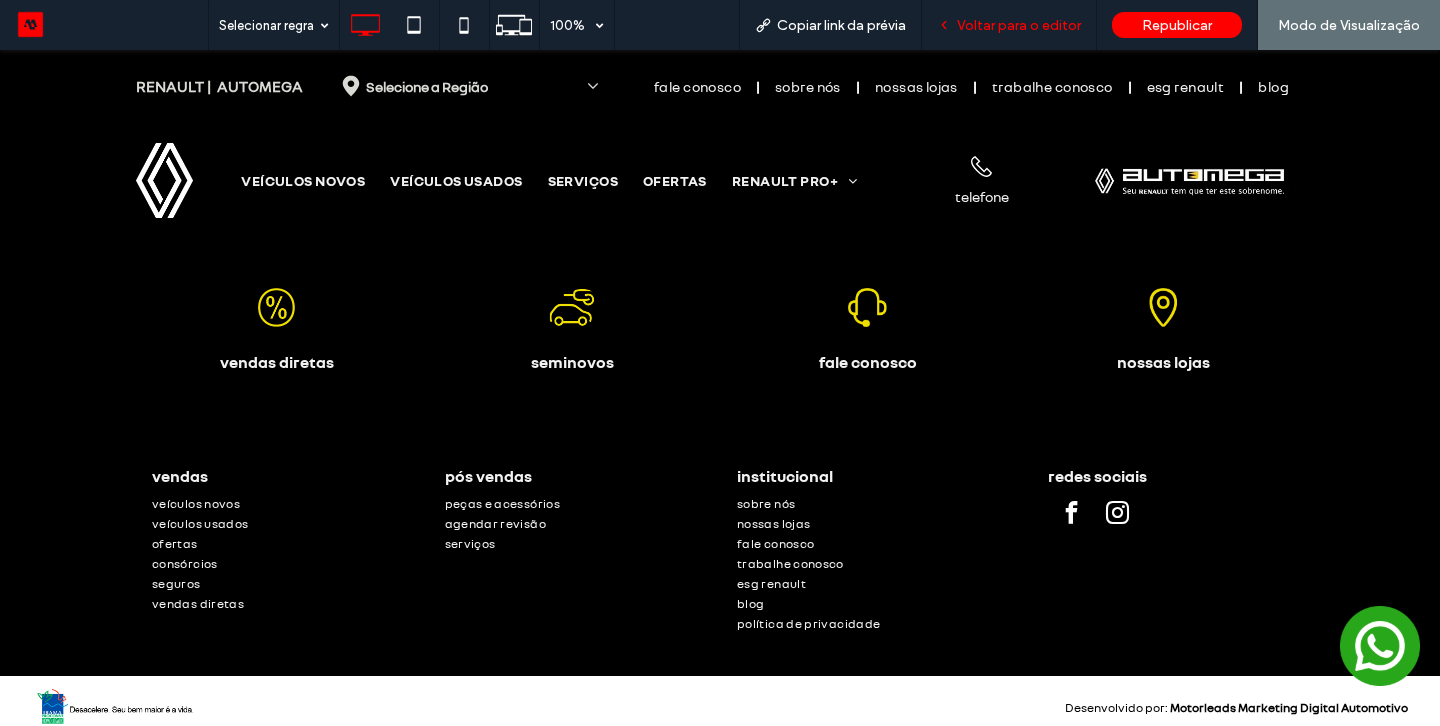 click on "Voltar para o editor" at bounding box center (1009, 25) 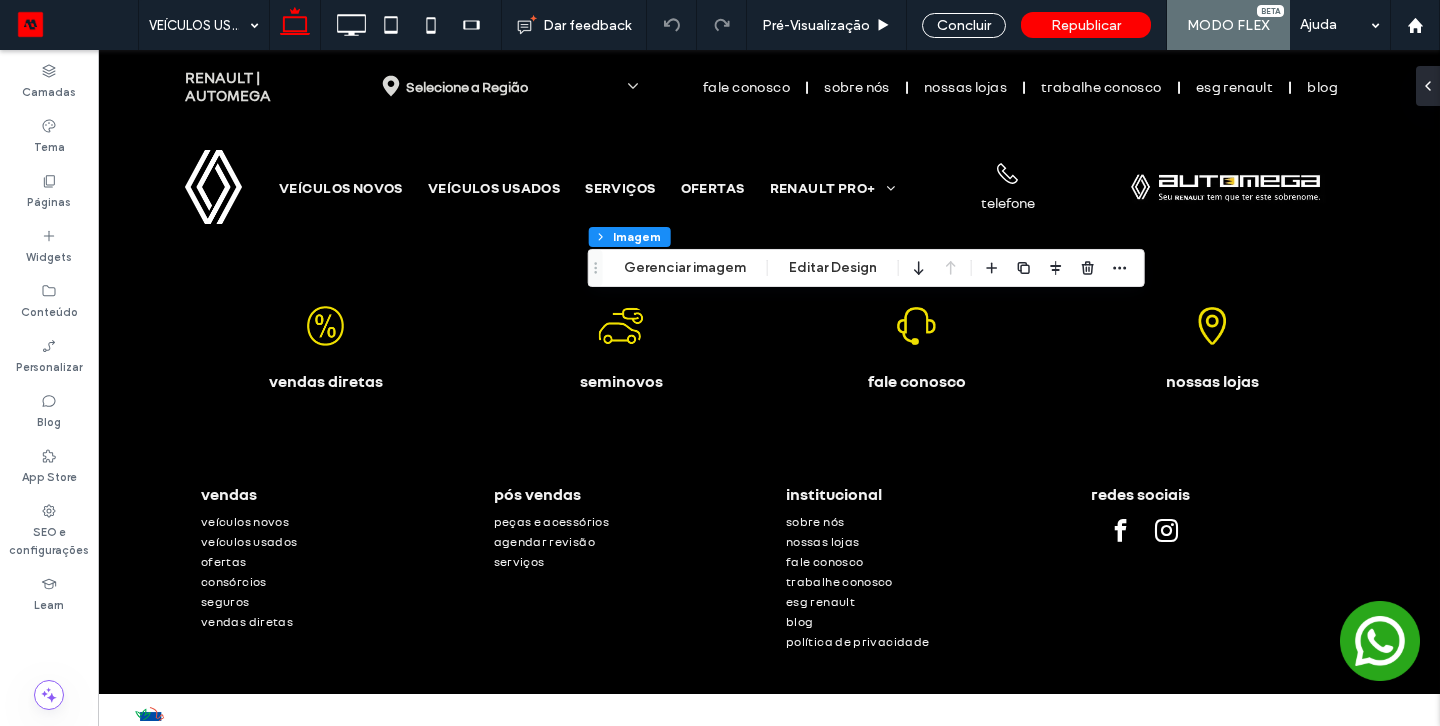 click on "Gerenciar imagem" at bounding box center [685, 268] 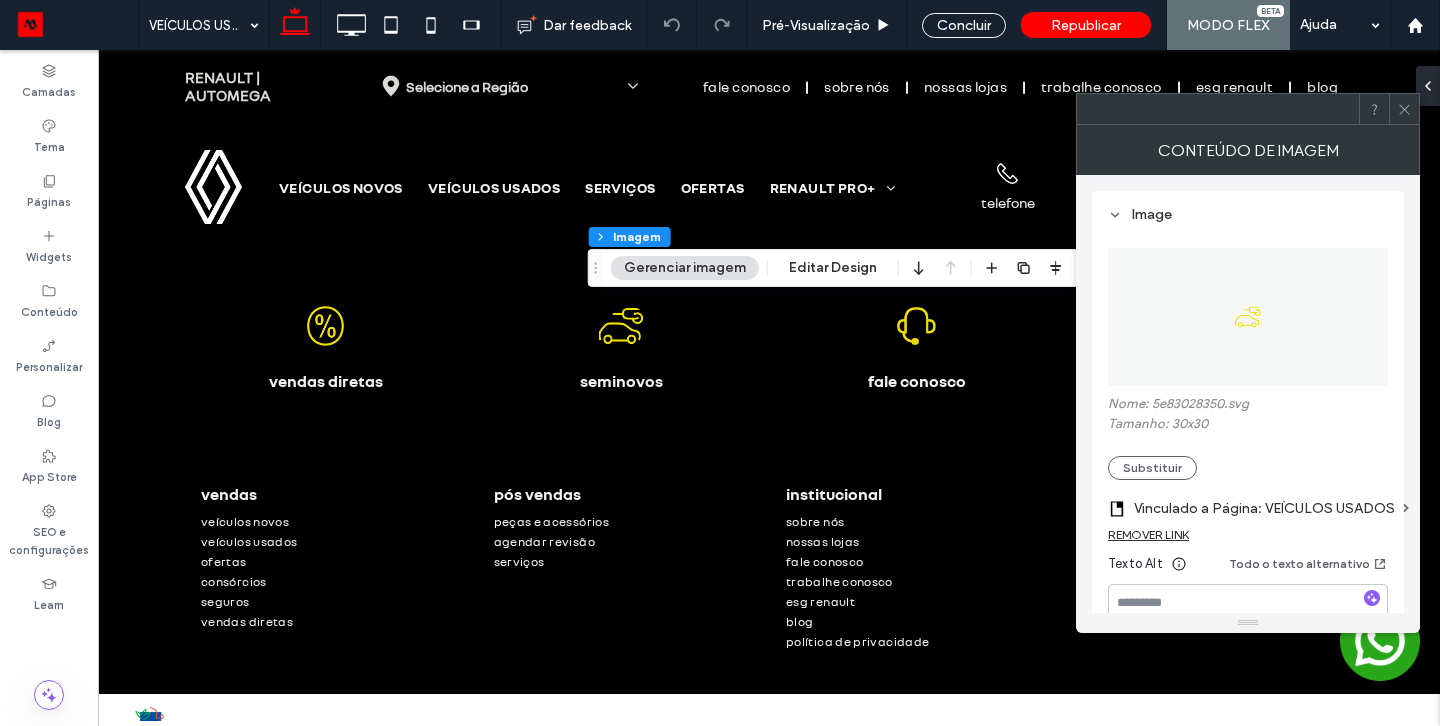 click on "Substituir" at bounding box center [1152, 468] 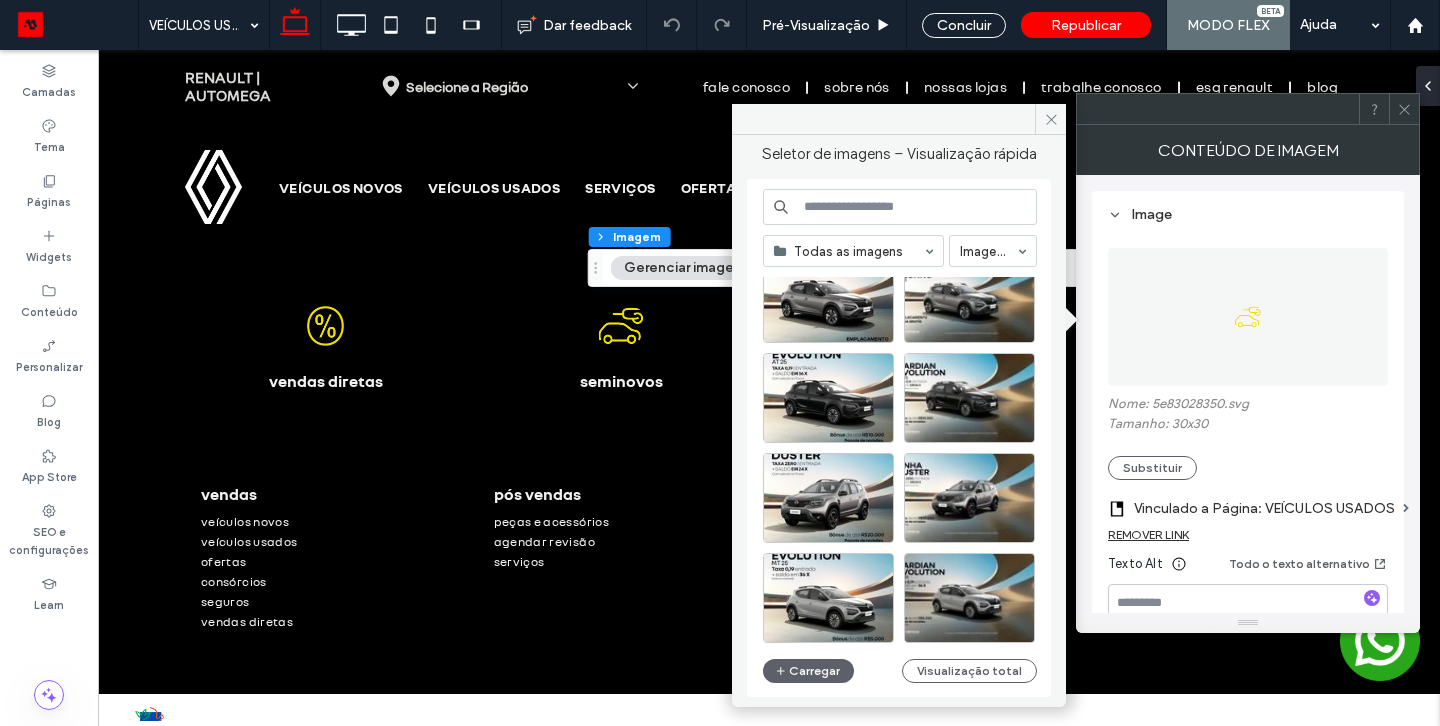 scroll, scrollTop: 101, scrollLeft: 0, axis: vertical 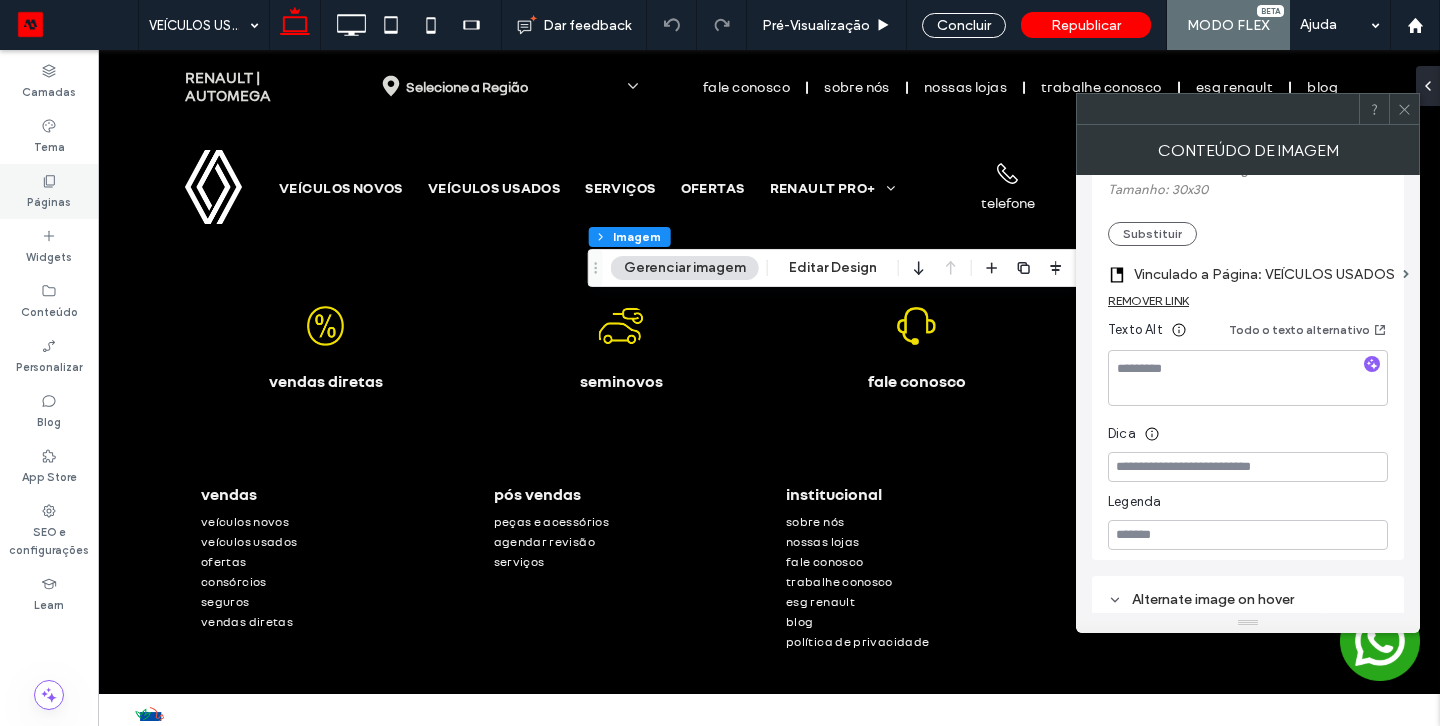 click on "Tema" at bounding box center [49, 136] 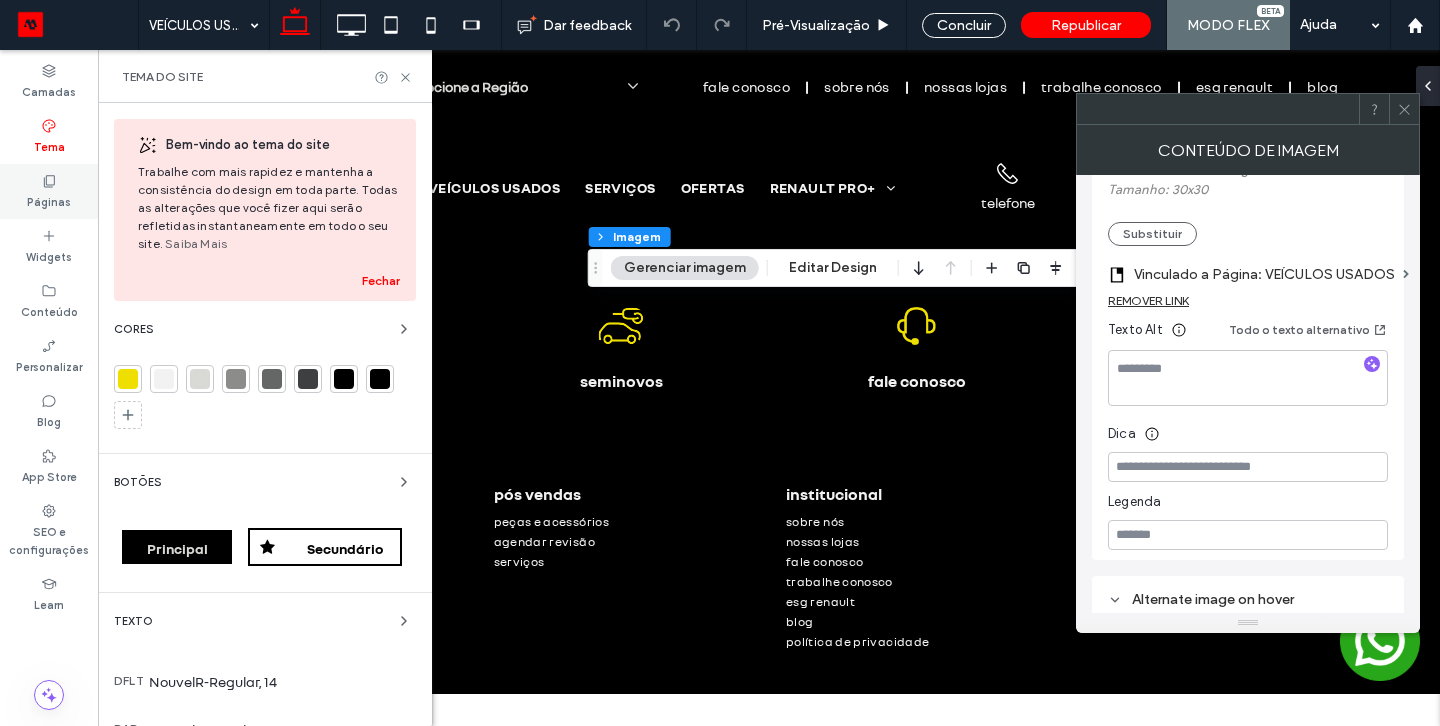 click 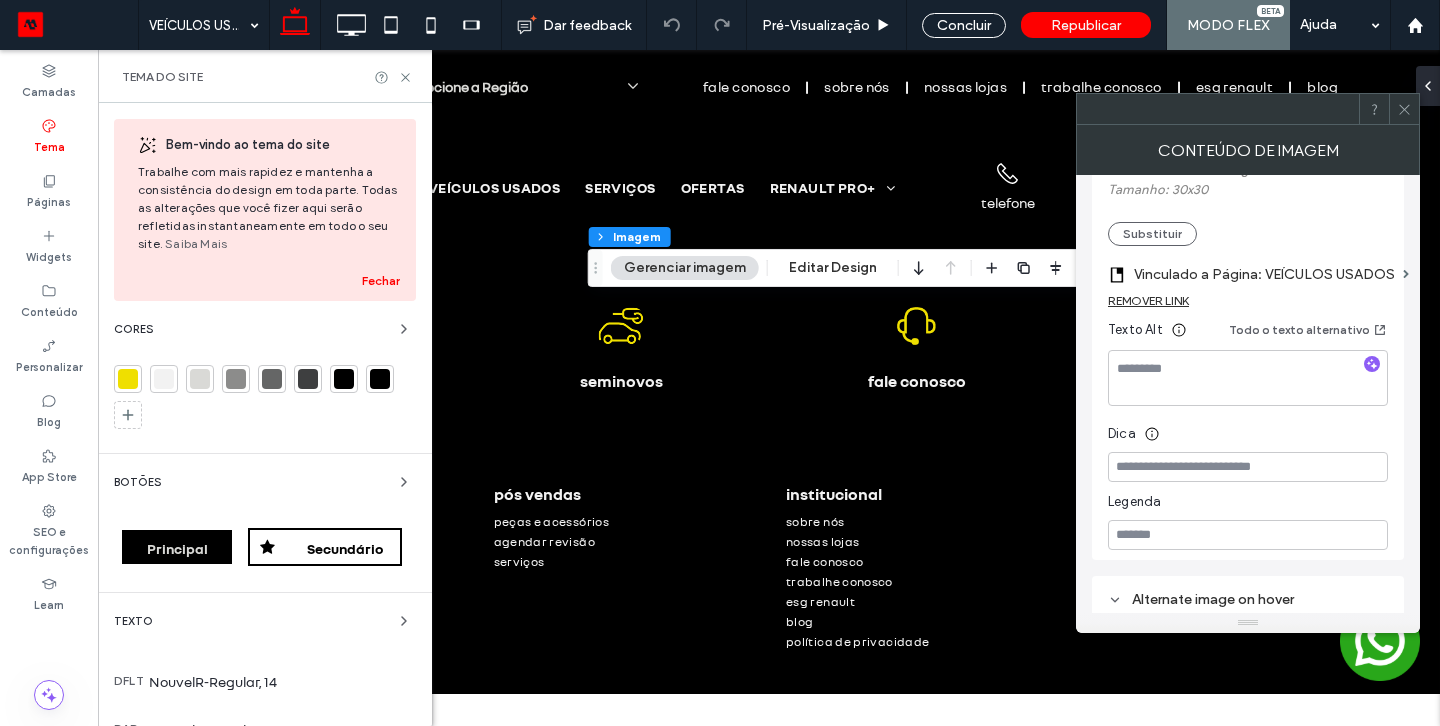 click at bounding box center [128, 379] 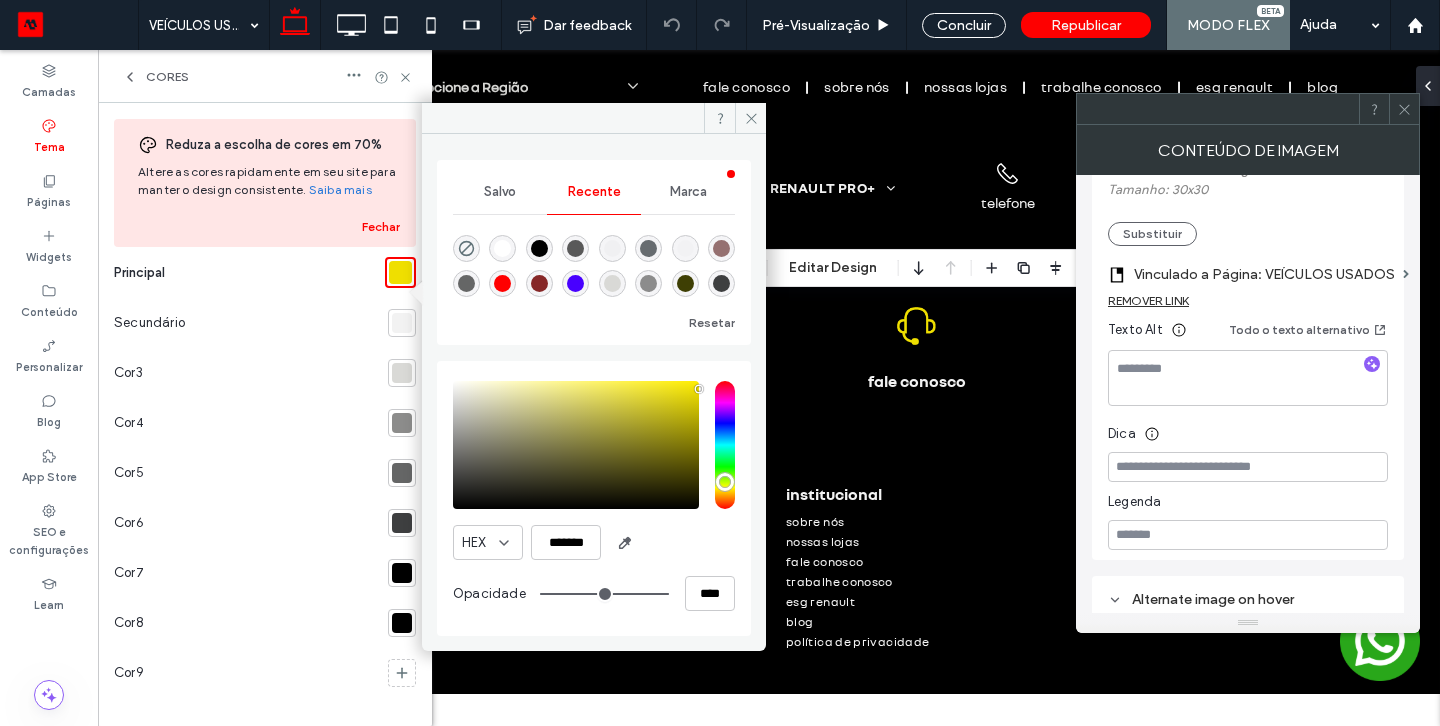 click 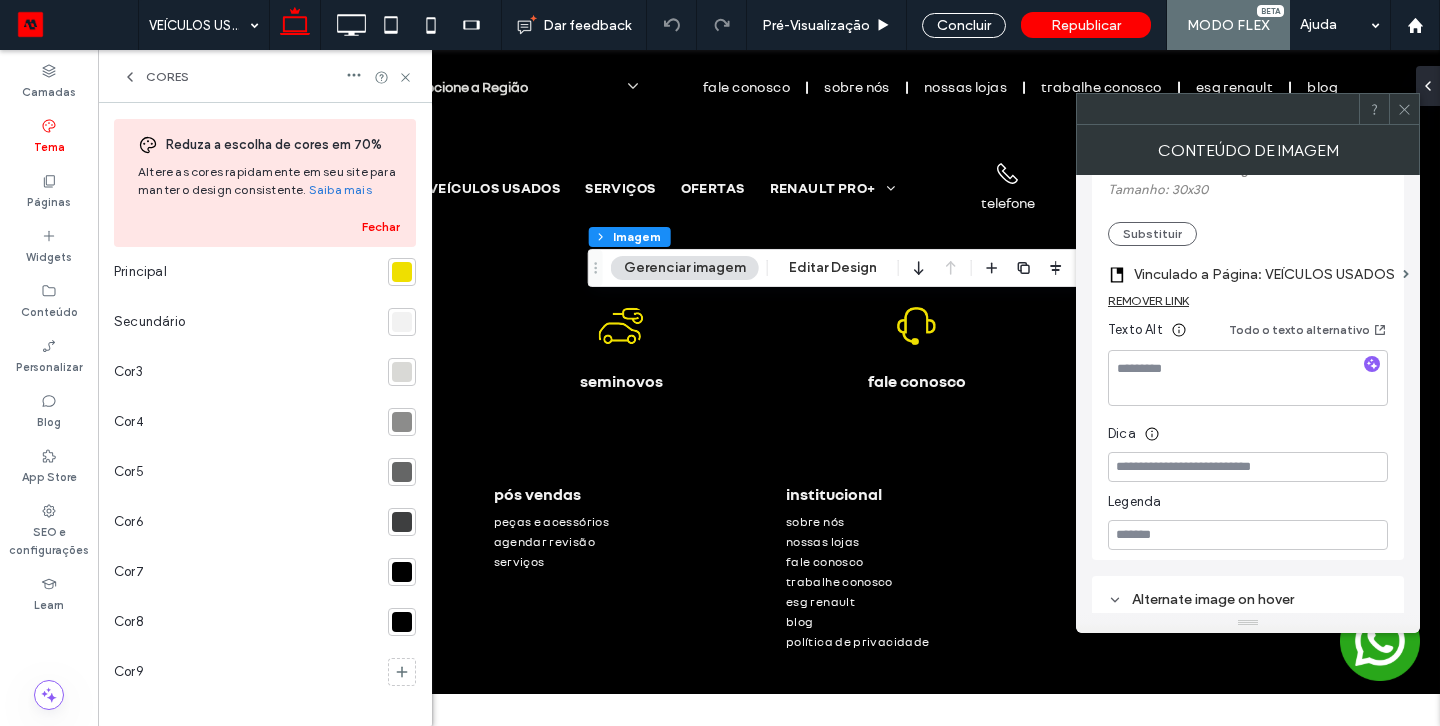 scroll, scrollTop: 0, scrollLeft: 0, axis: both 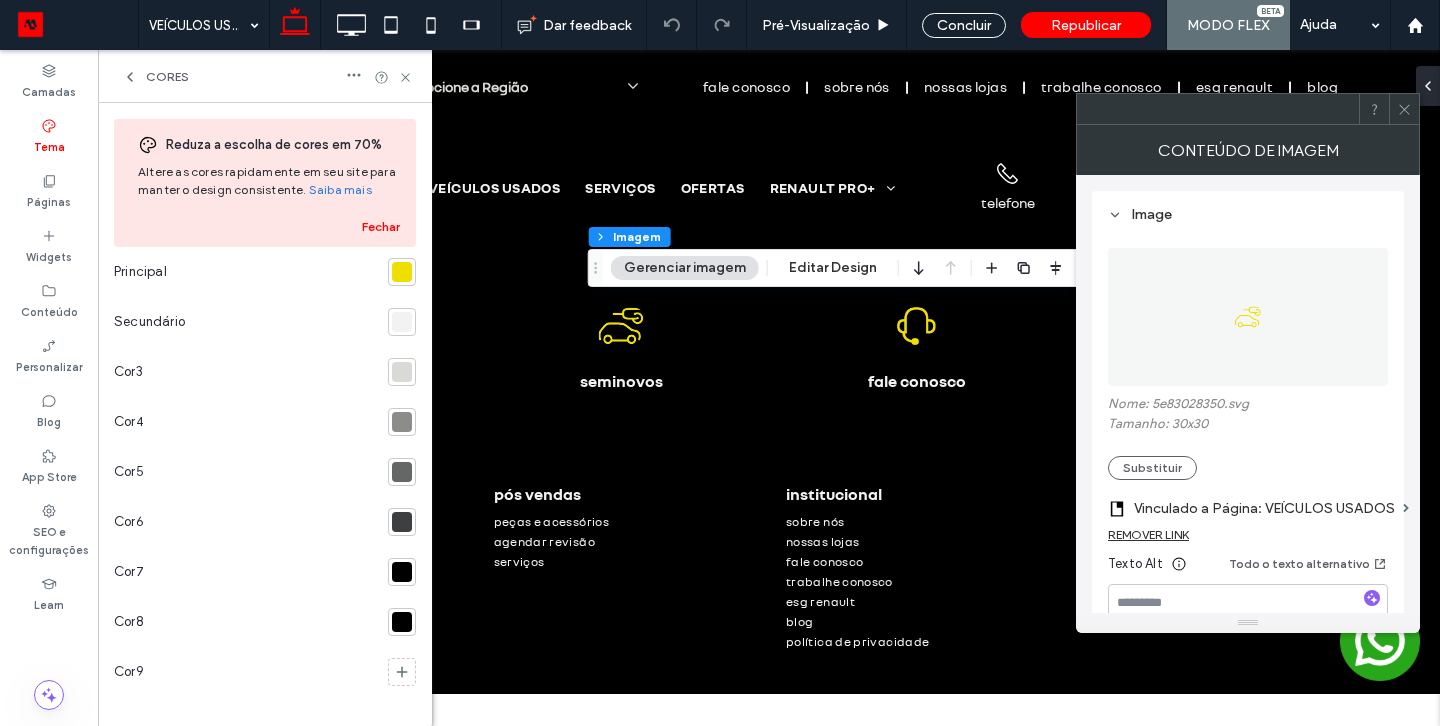 click on "Substituir" at bounding box center (1152, 468) 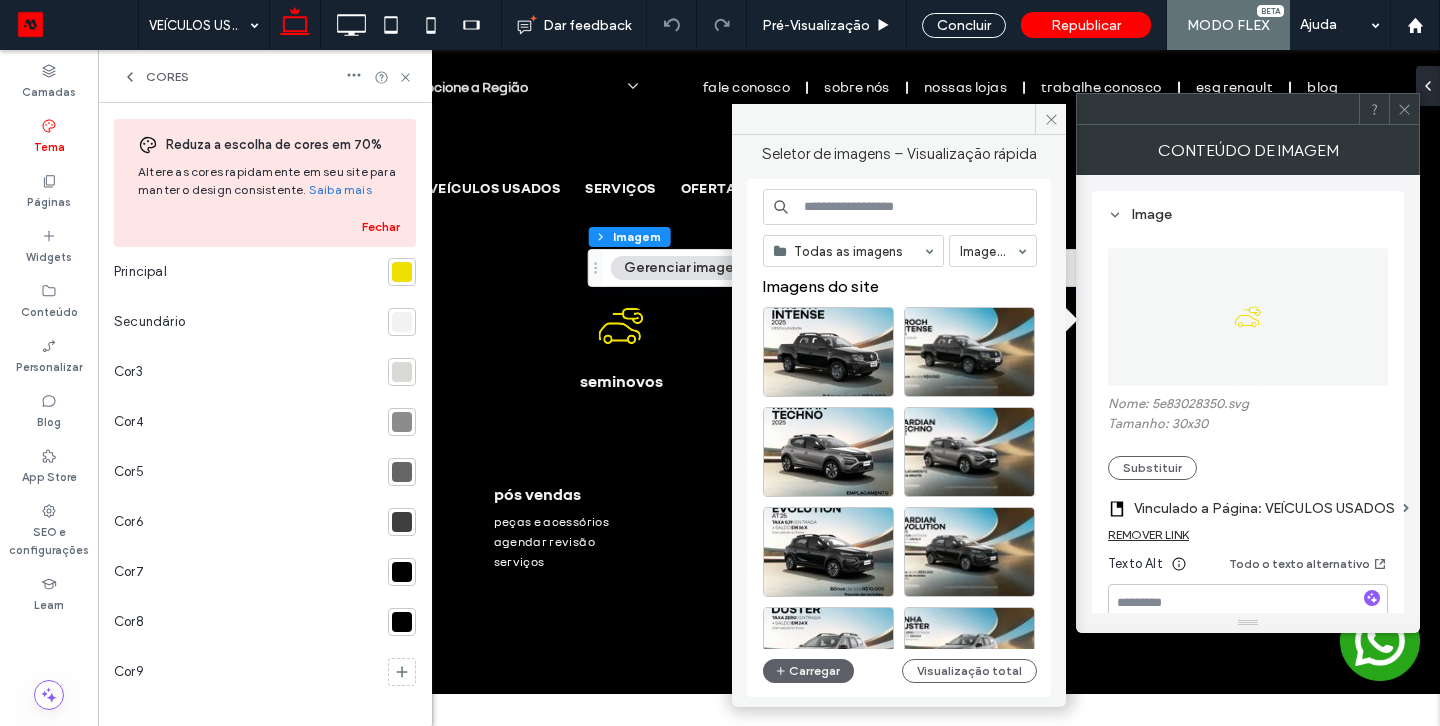 click on "Carregar" at bounding box center [808, 671] 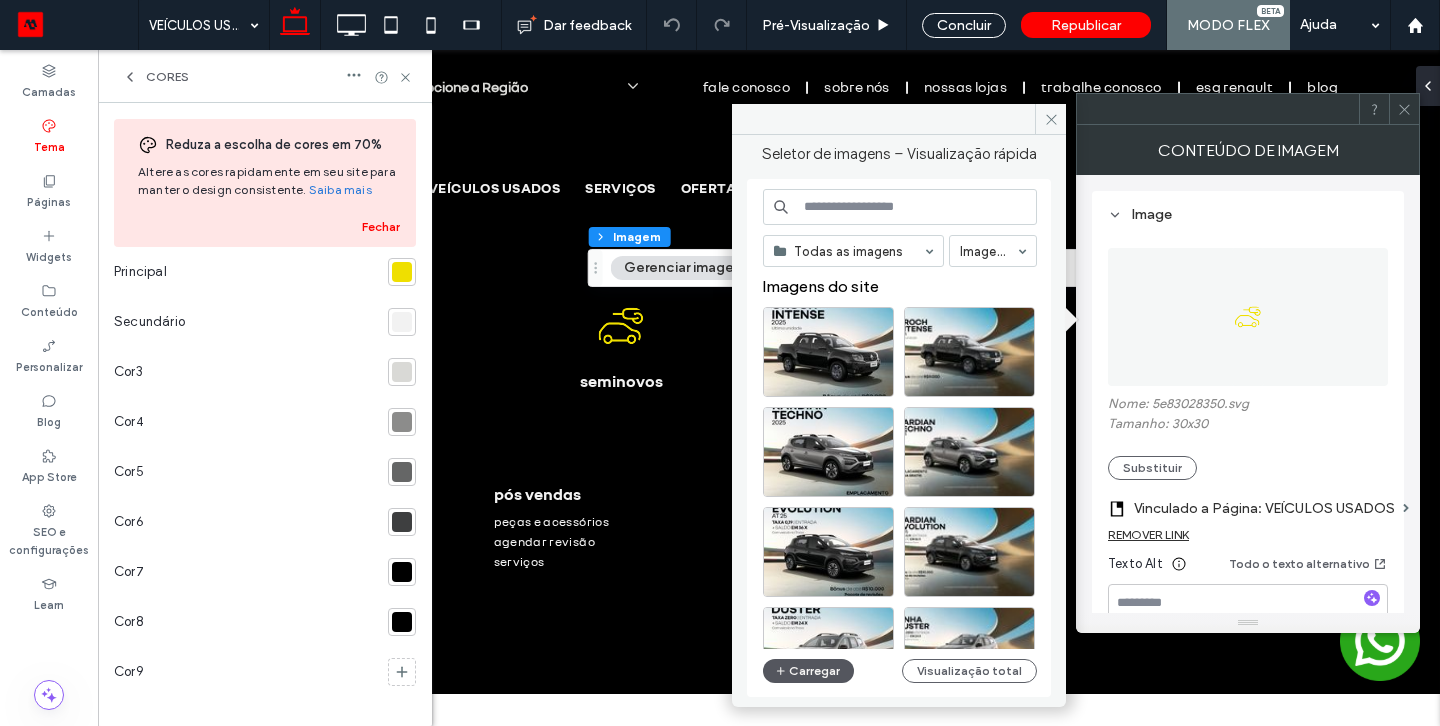 click on "Carregar" at bounding box center (808, 671) 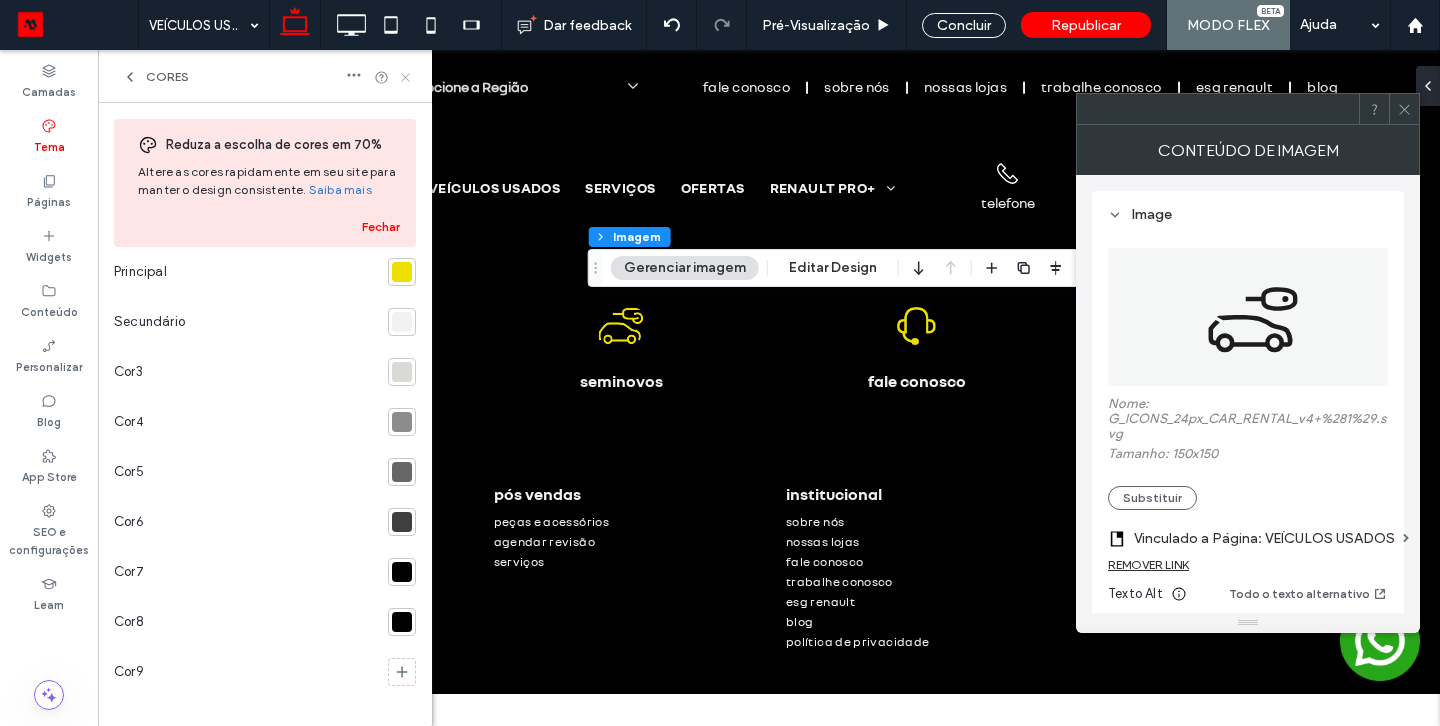 click 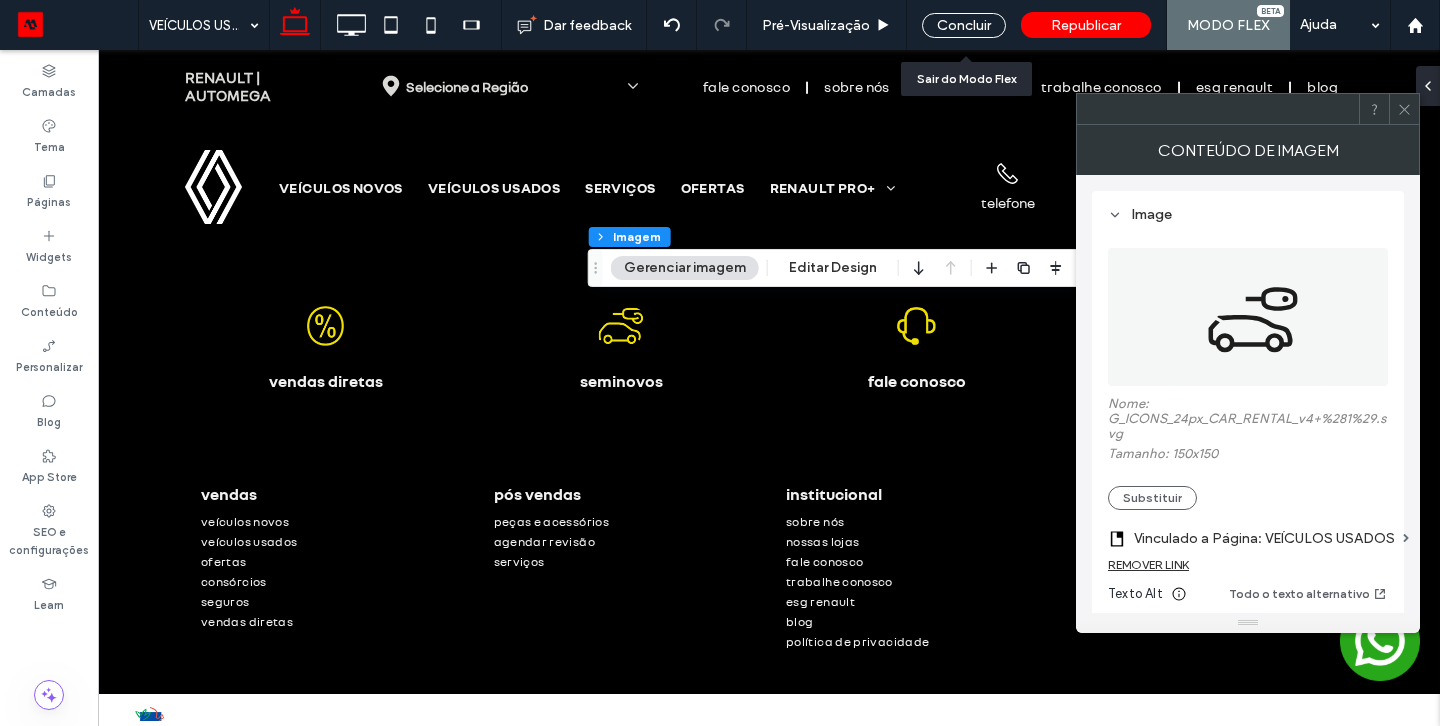 click on "Concluir" at bounding box center (964, 25) 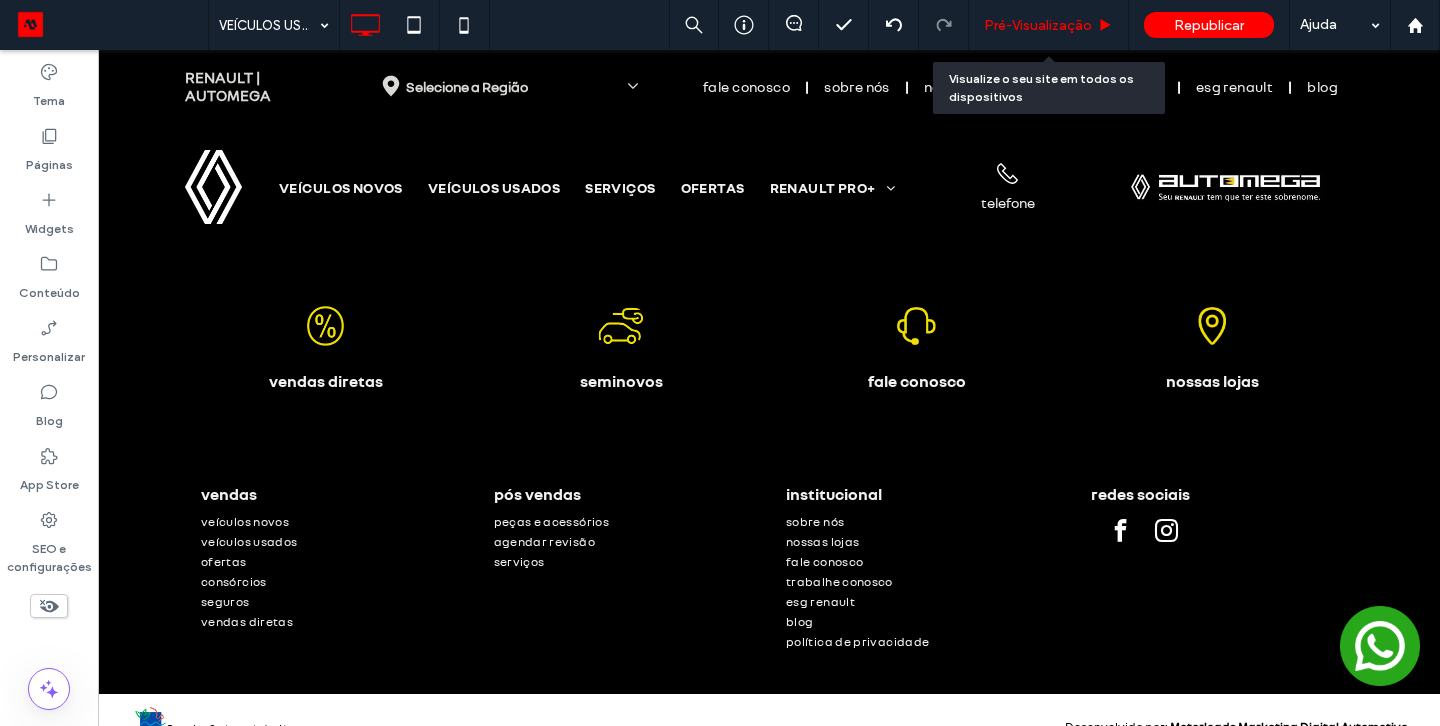 drag, startPoint x: 407, startPoint y: 82, endPoint x: 994, endPoint y: 26, distance: 589.66516 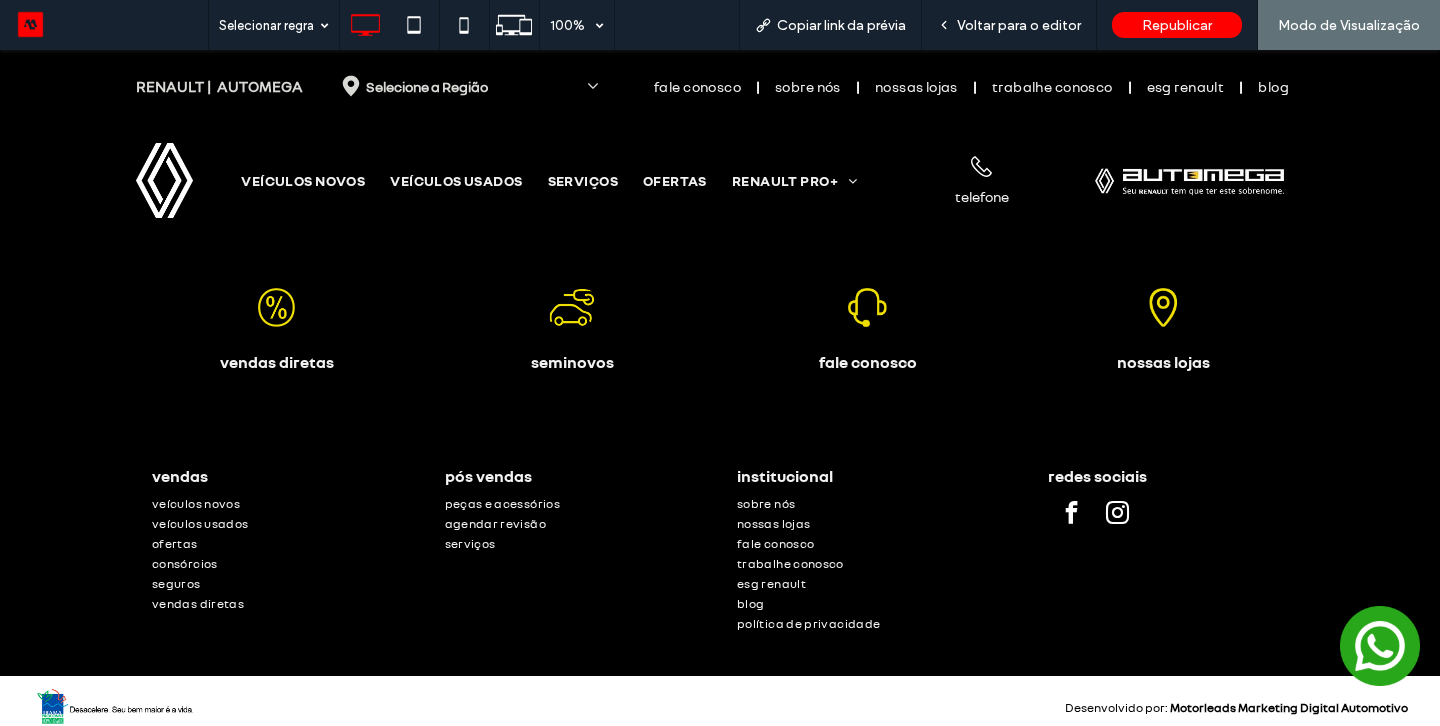click on "Voltar para o editor" at bounding box center (1009, 25) 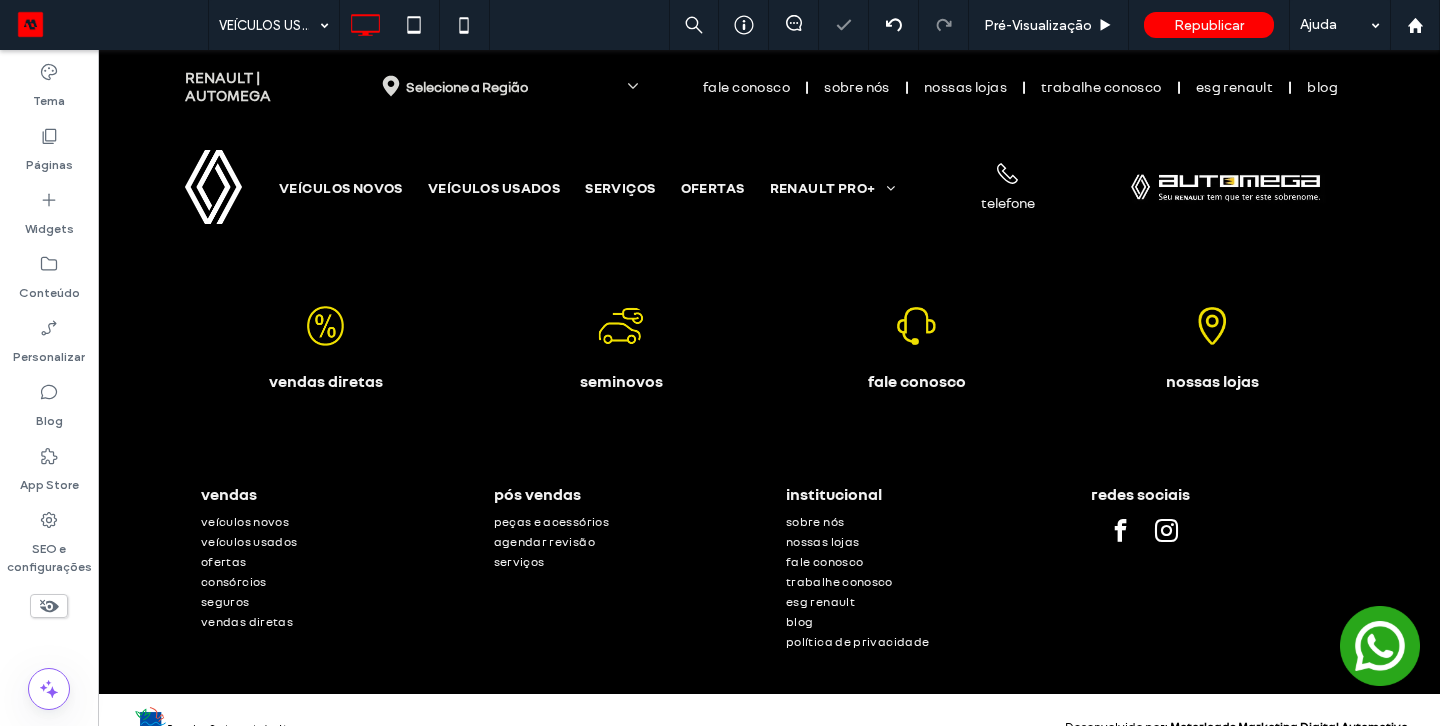 click on "Tema" at bounding box center (49, 96) 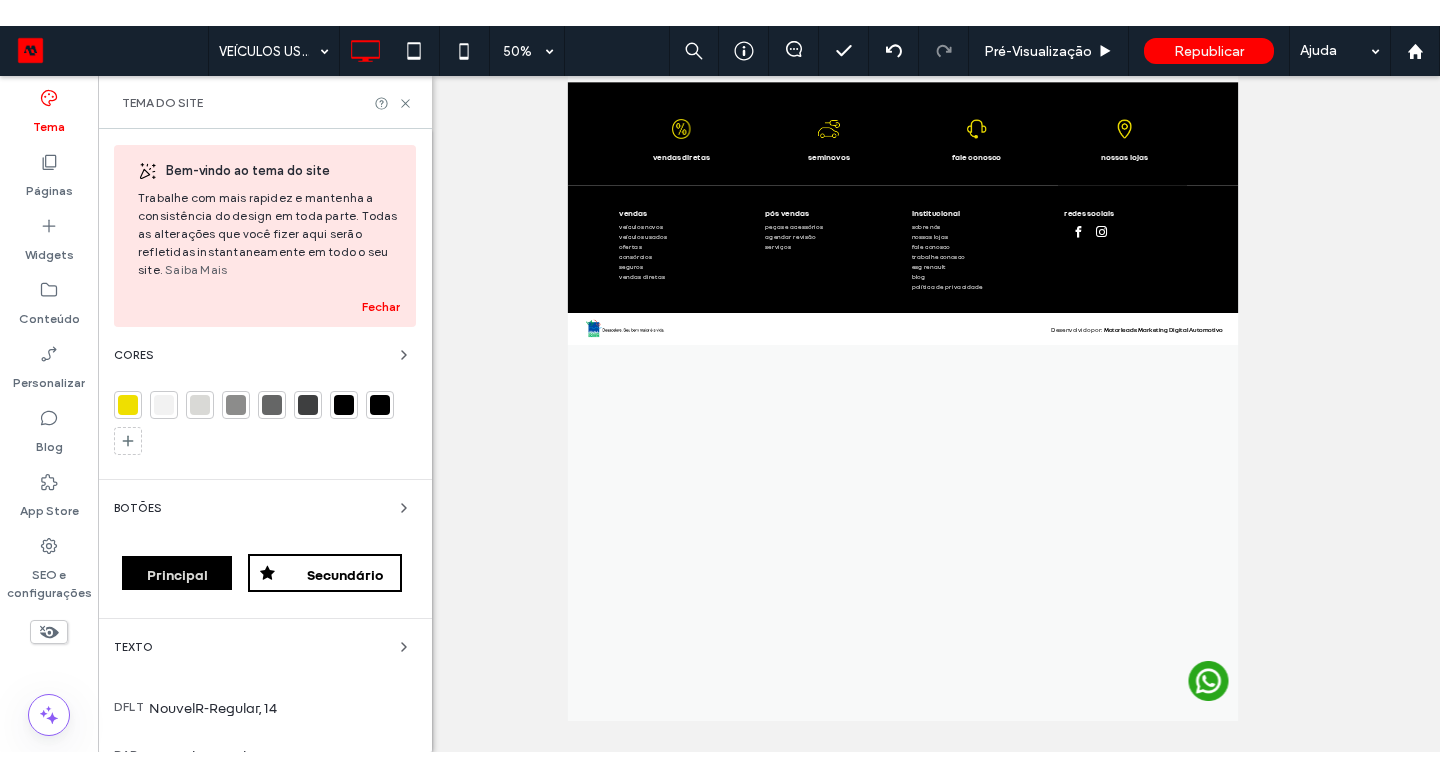 scroll, scrollTop: 686, scrollLeft: 0, axis: vertical 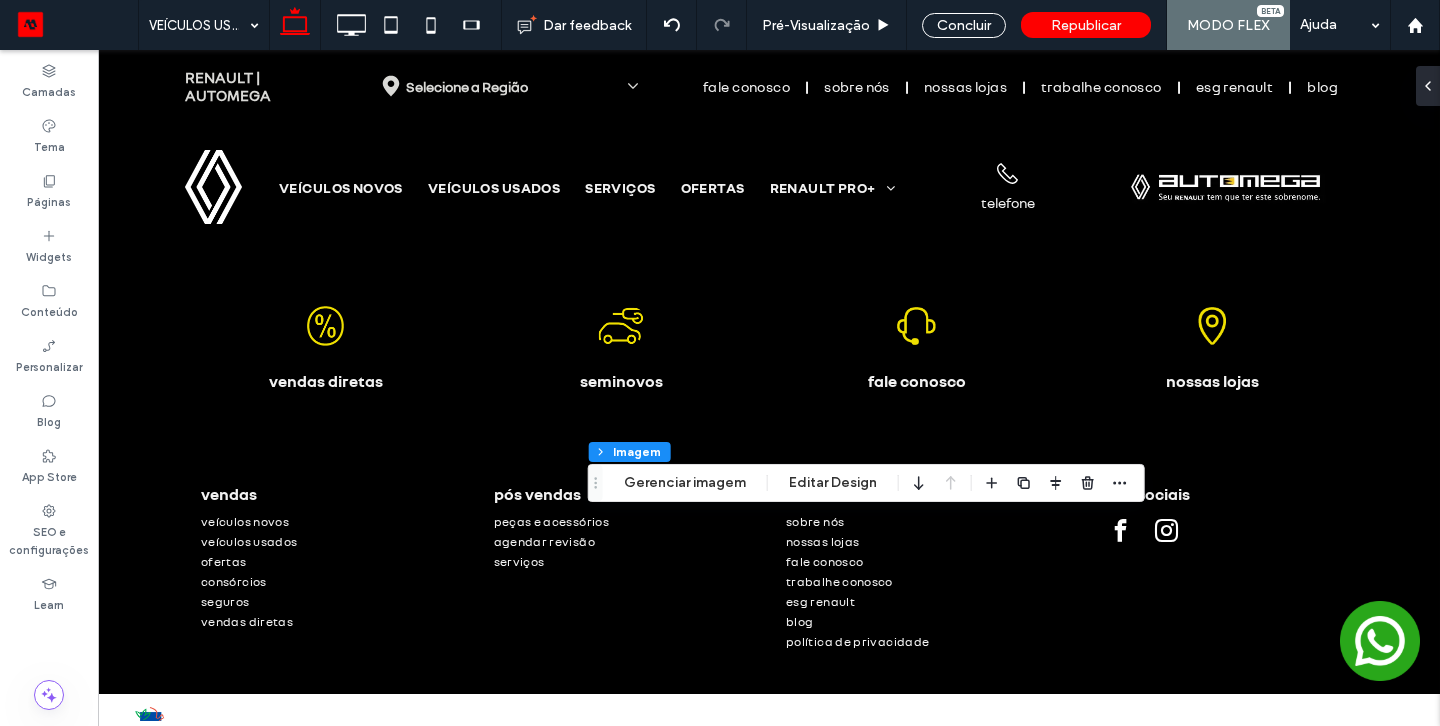 click on "Tema" at bounding box center (49, 145) 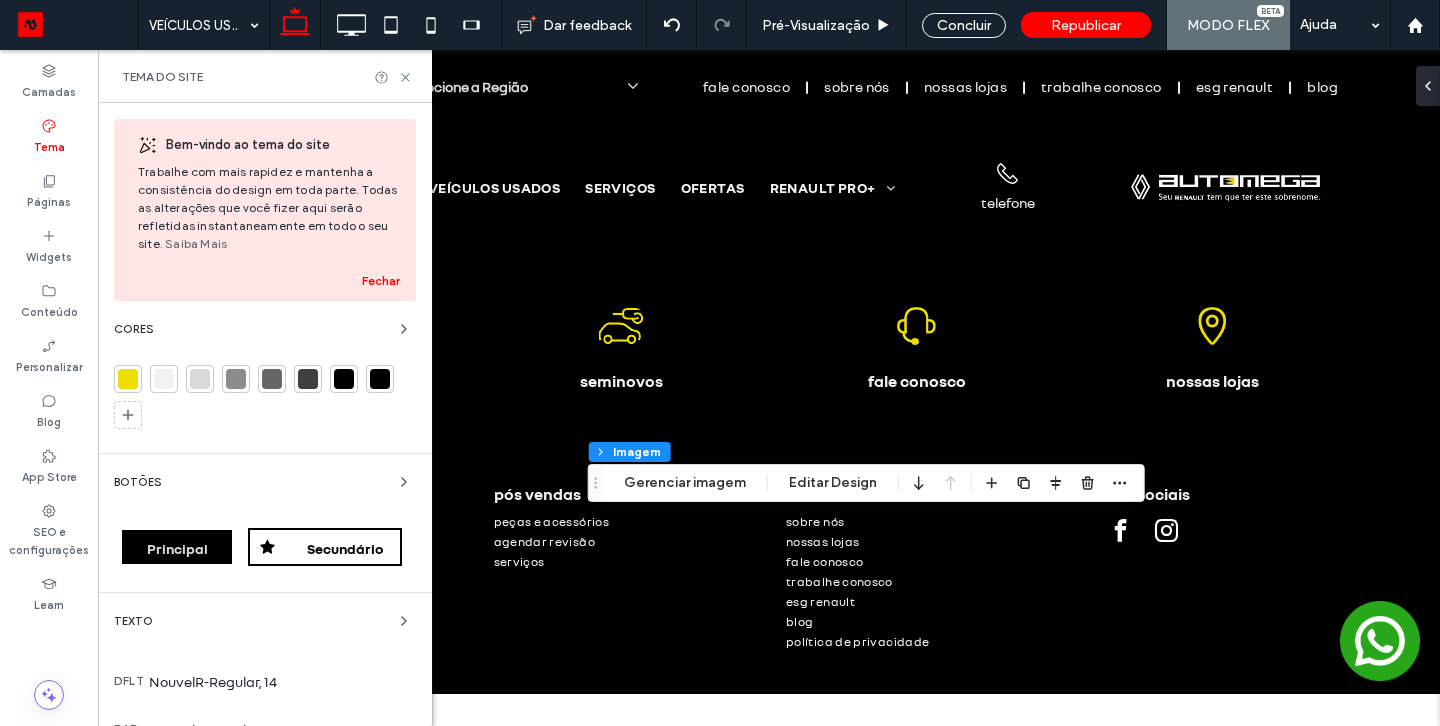click at bounding box center (128, 379) 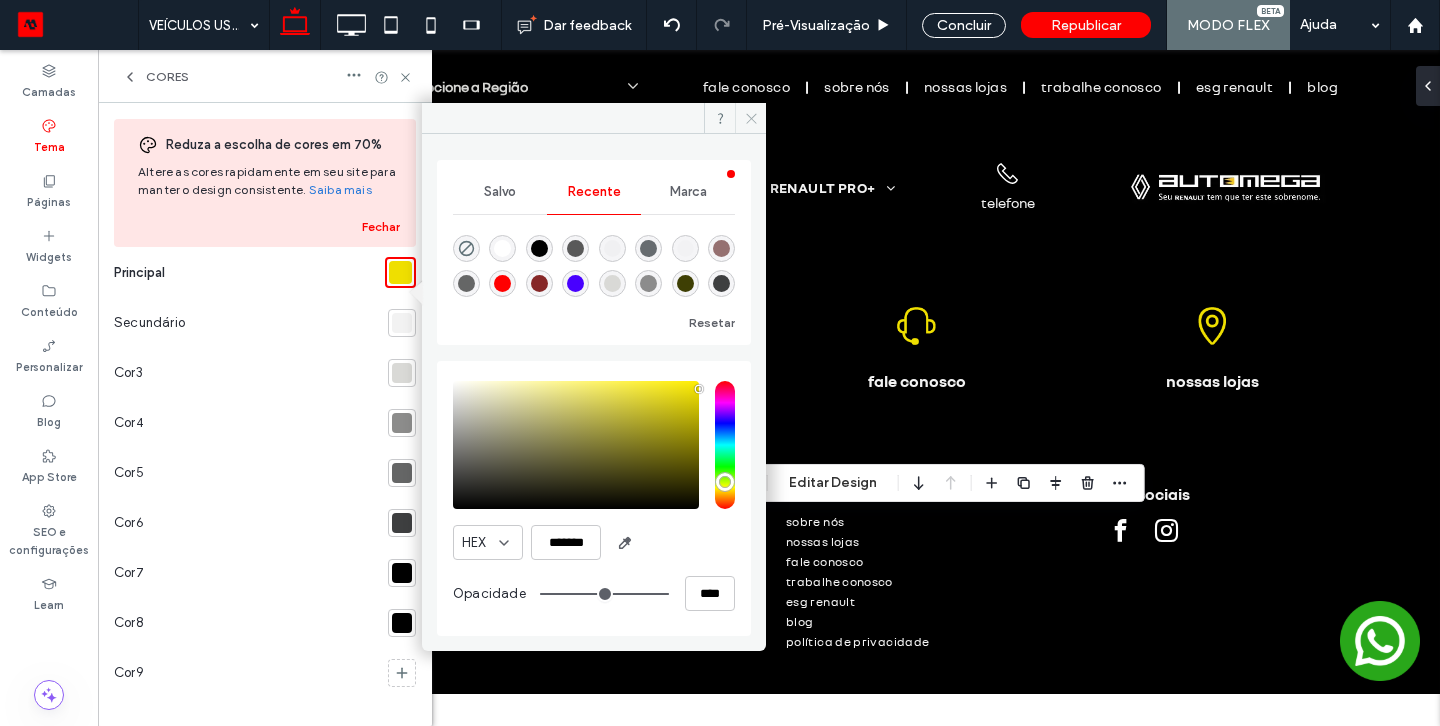 drag, startPoint x: 994, startPoint y: 26, endPoint x: 752, endPoint y: 116, distance: 258.19373 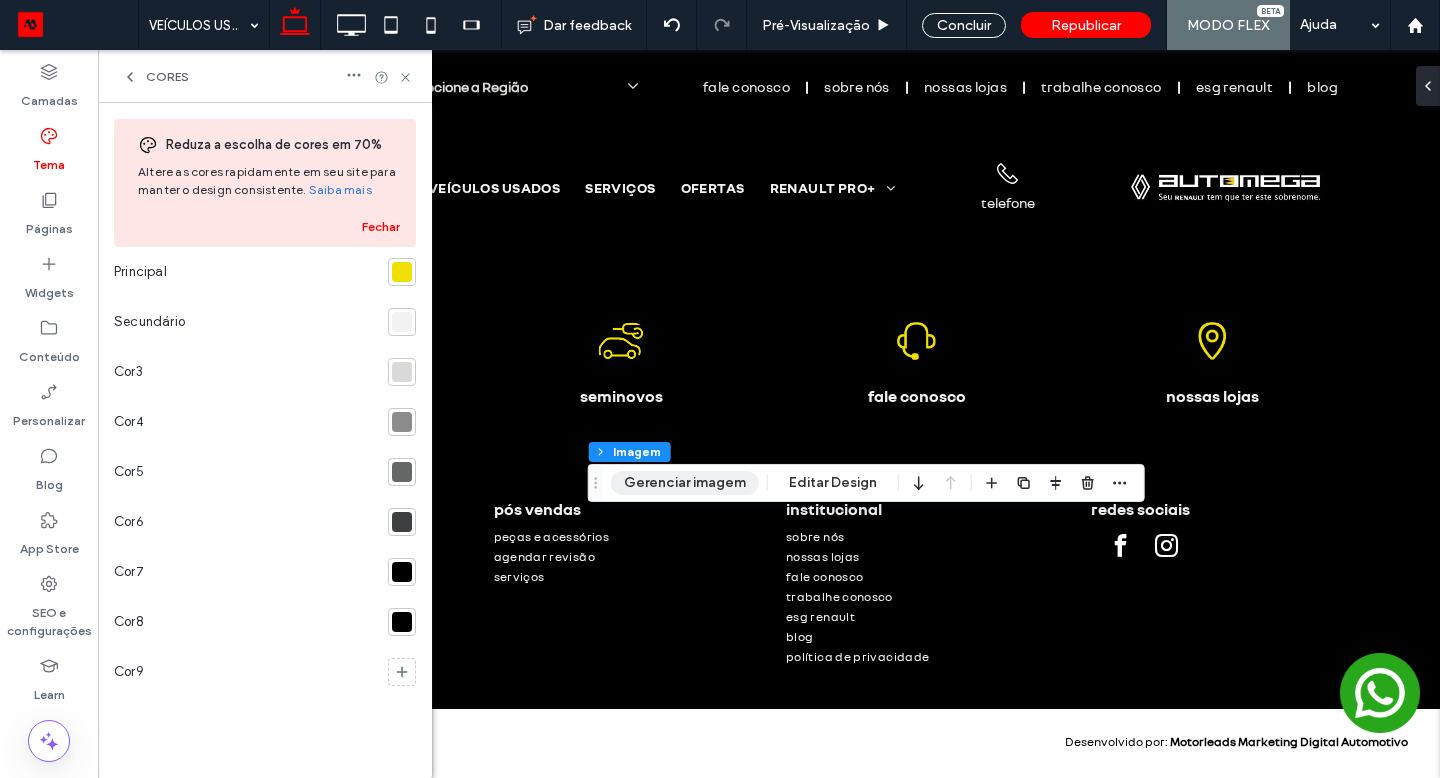 click on "Gerenciar imagem" at bounding box center [685, 483] 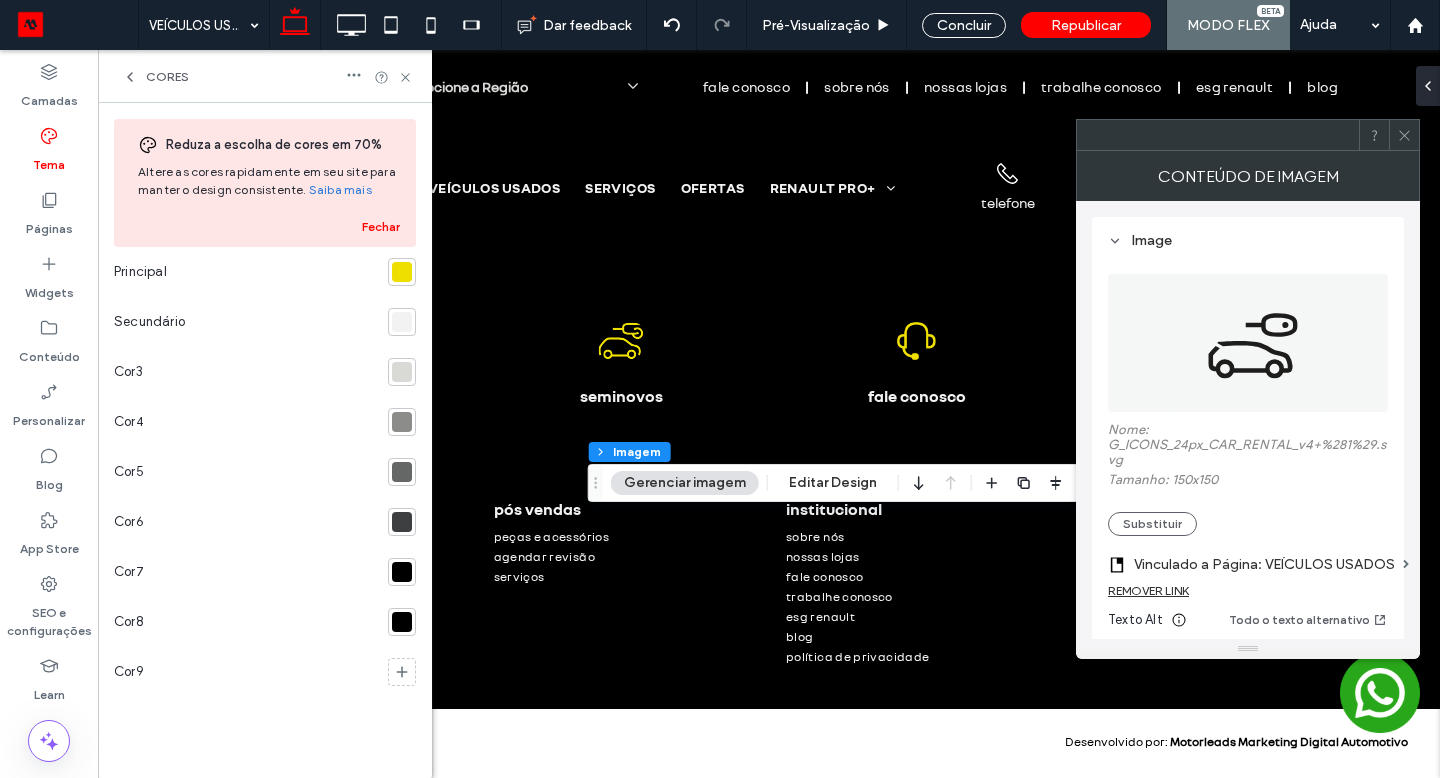 click on "Substituir" at bounding box center [1152, 524] 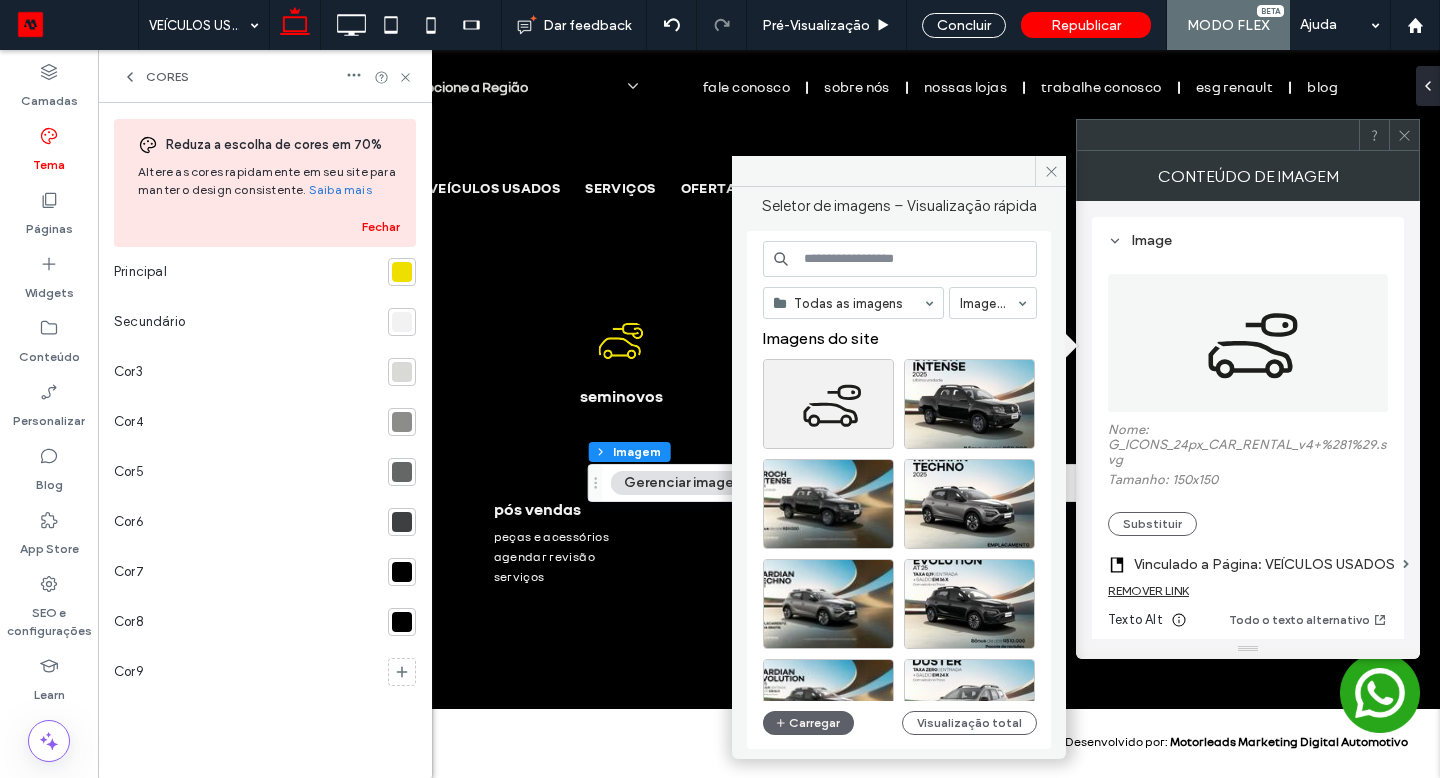 click on "Carregar" at bounding box center [808, 723] 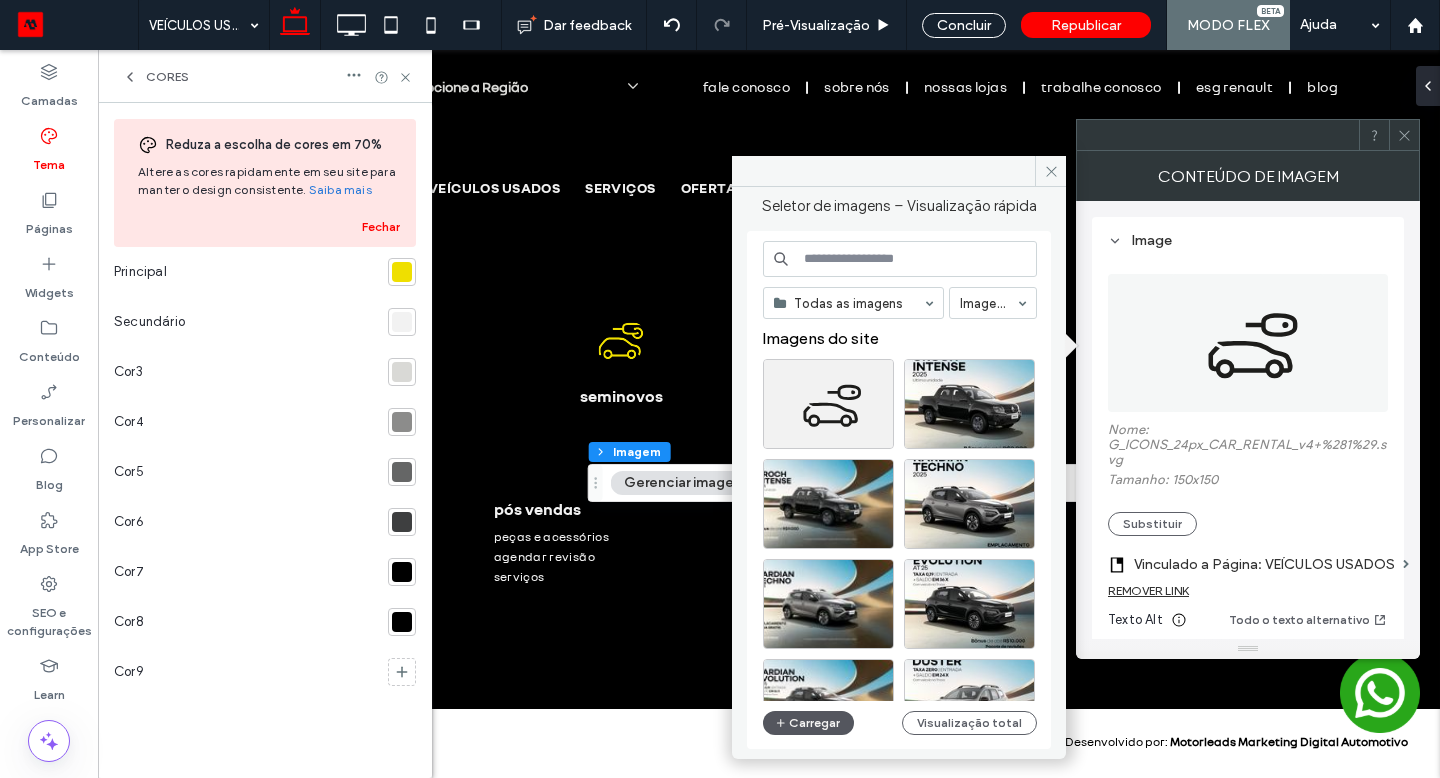 click on "Carregar" at bounding box center (808, 723) 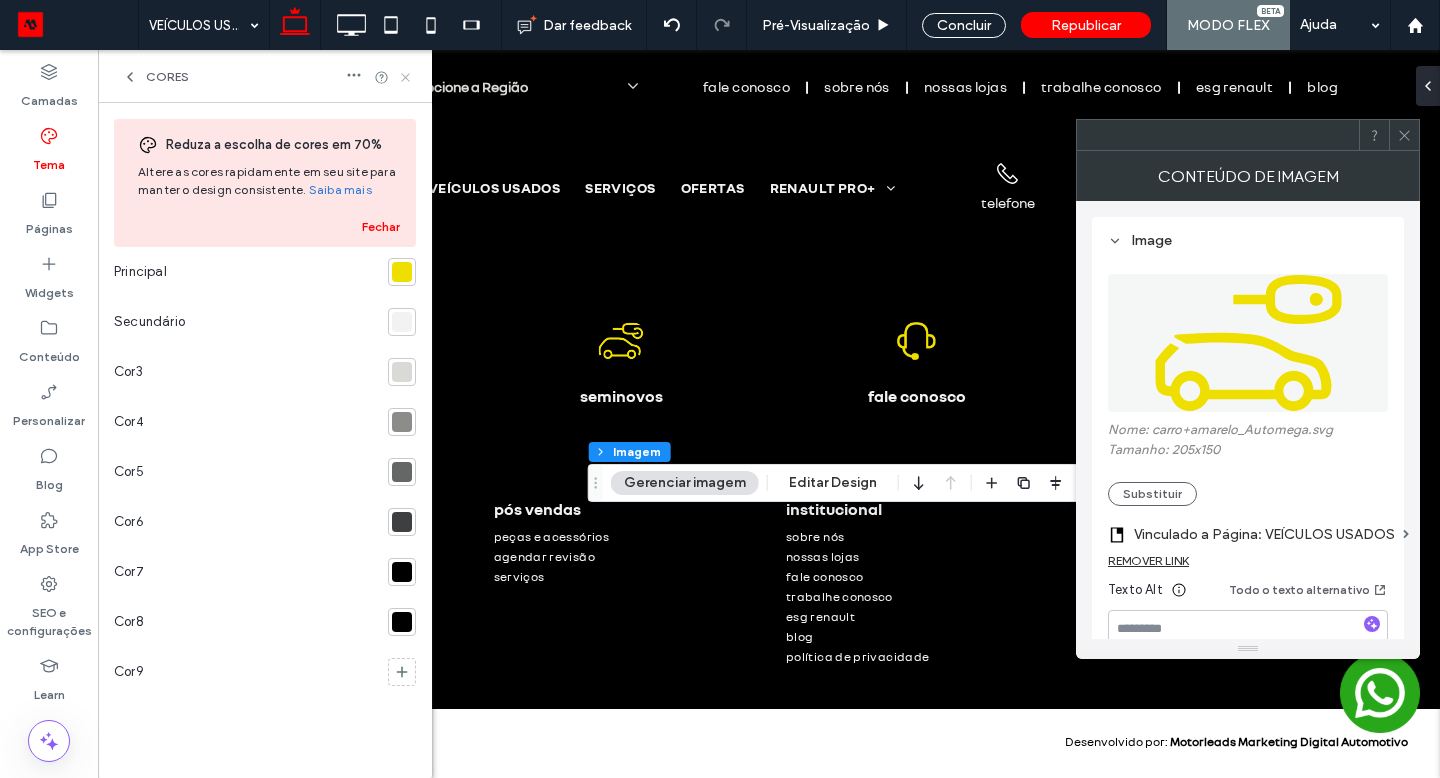 click 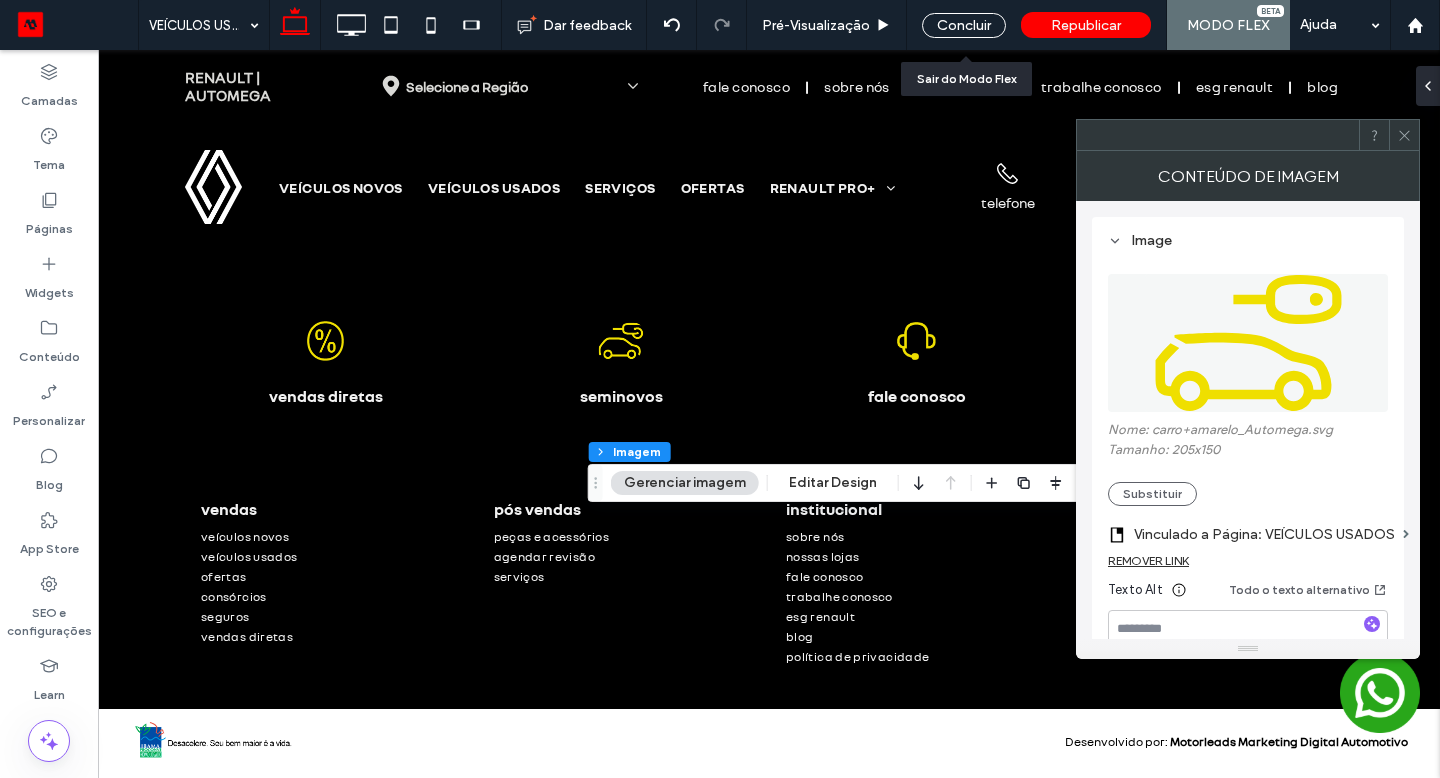 click on "Concluir" at bounding box center [964, 25] 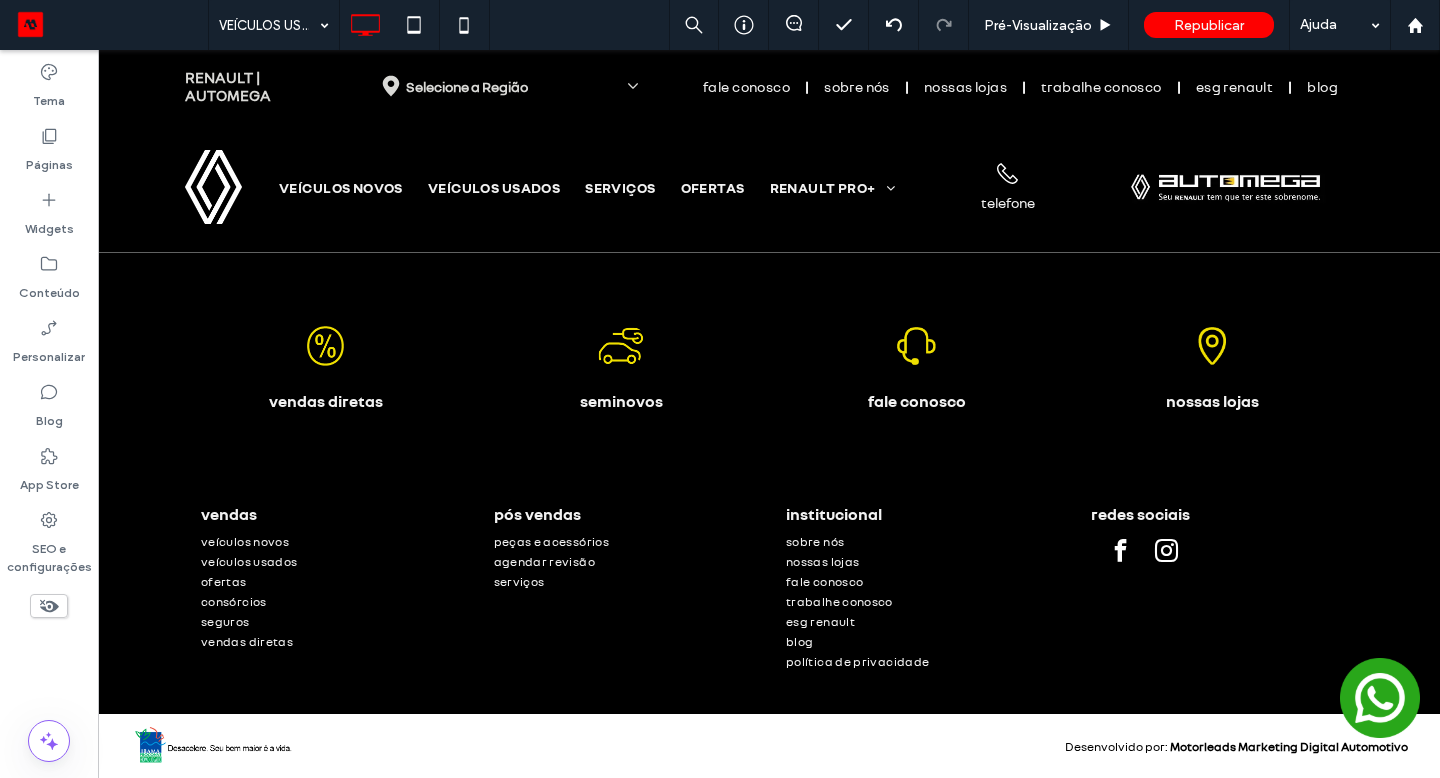 scroll, scrollTop: 0, scrollLeft: 0, axis: both 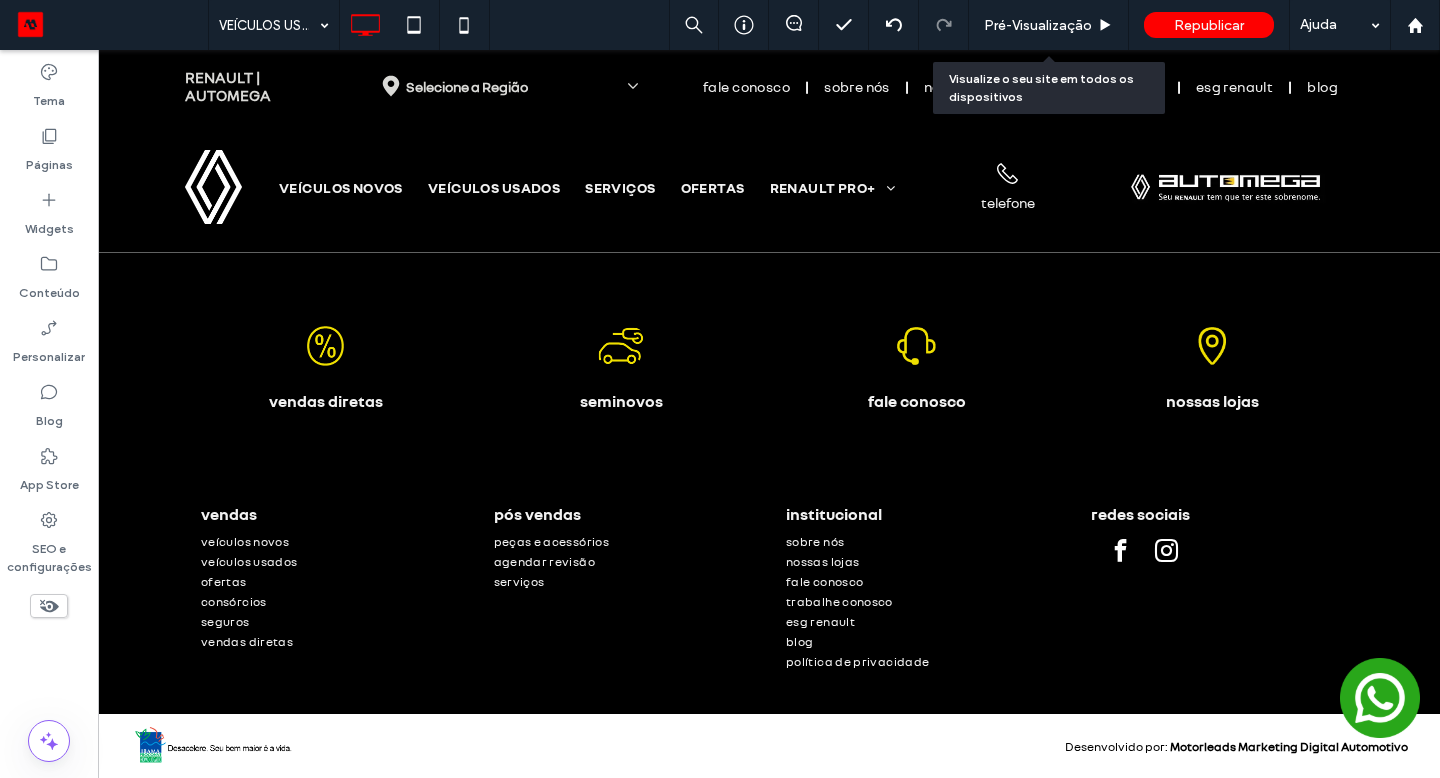 click on "Pré-Visualizaçāo" at bounding box center (1038, 25) 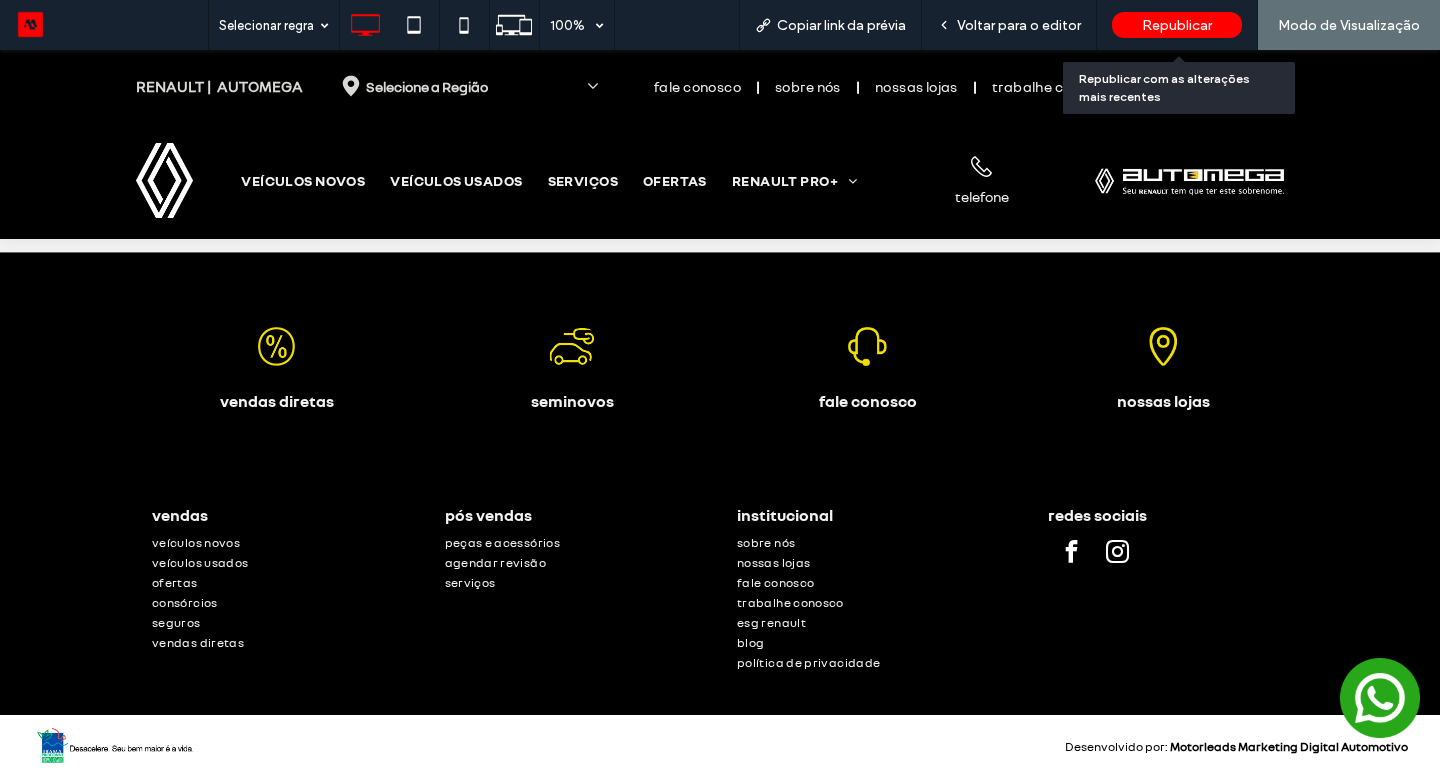 click on "Republicar" at bounding box center (1177, 25) 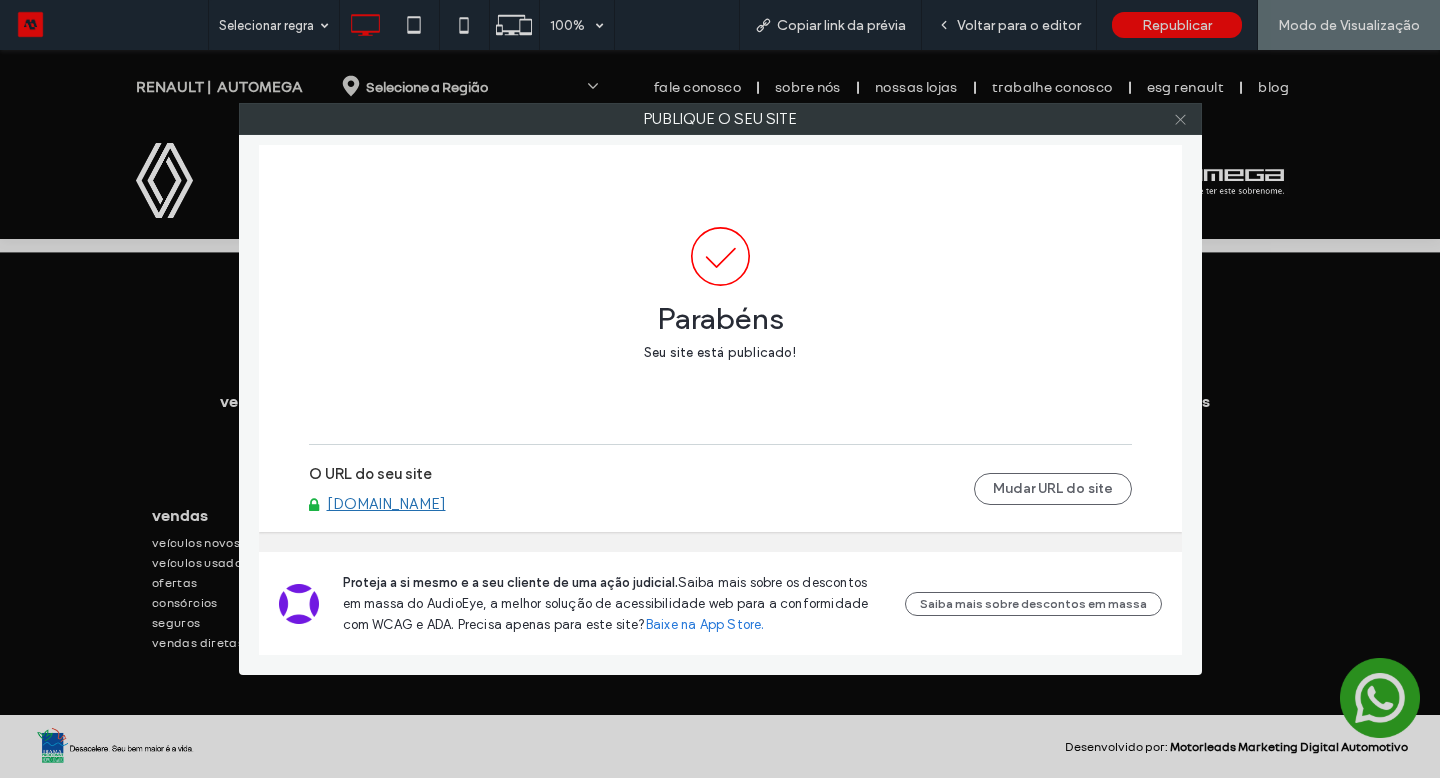 drag, startPoint x: 405, startPoint y: 74, endPoint x: 1184, endPoint y: 115, distance: 780.0782 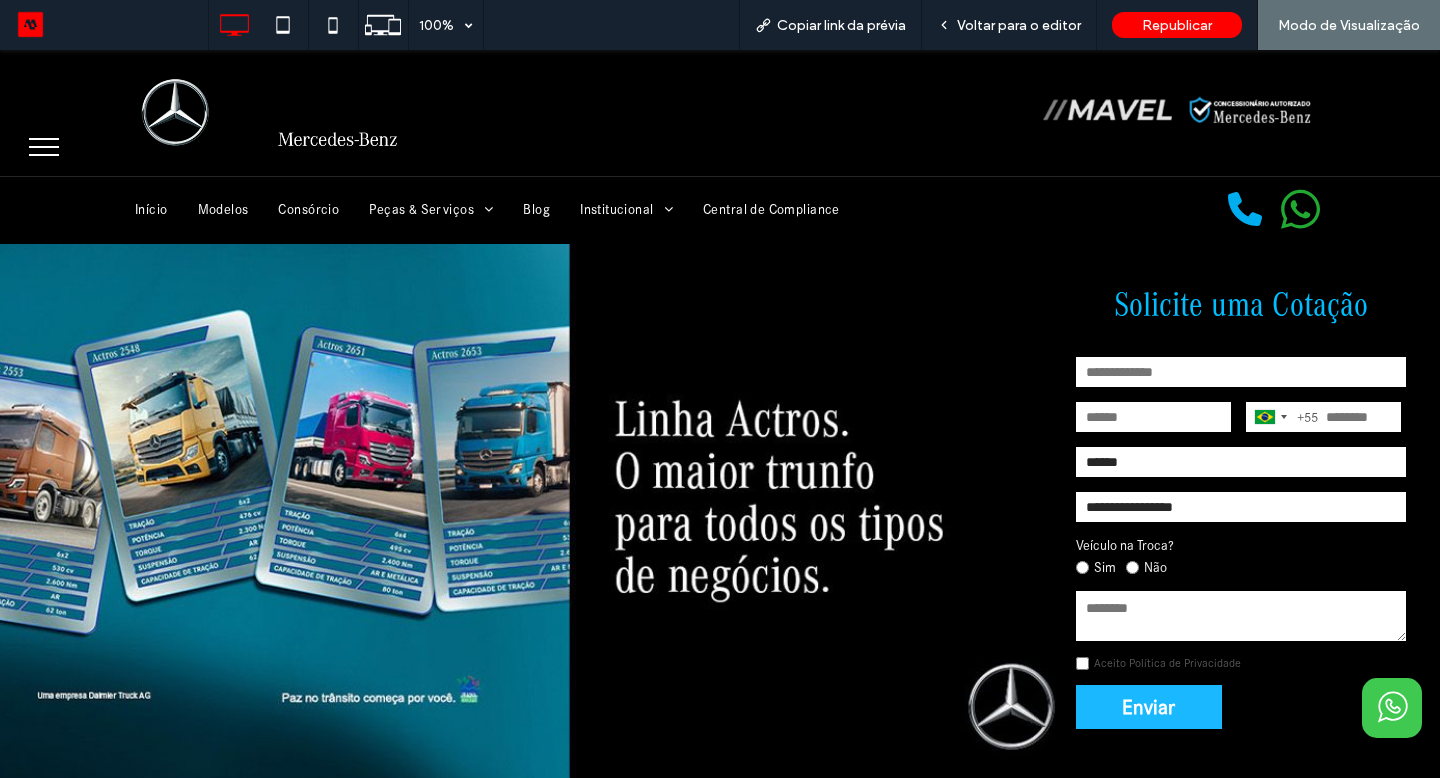 scroll, scrollTop: 0, scrollLeft: 0, axis: both 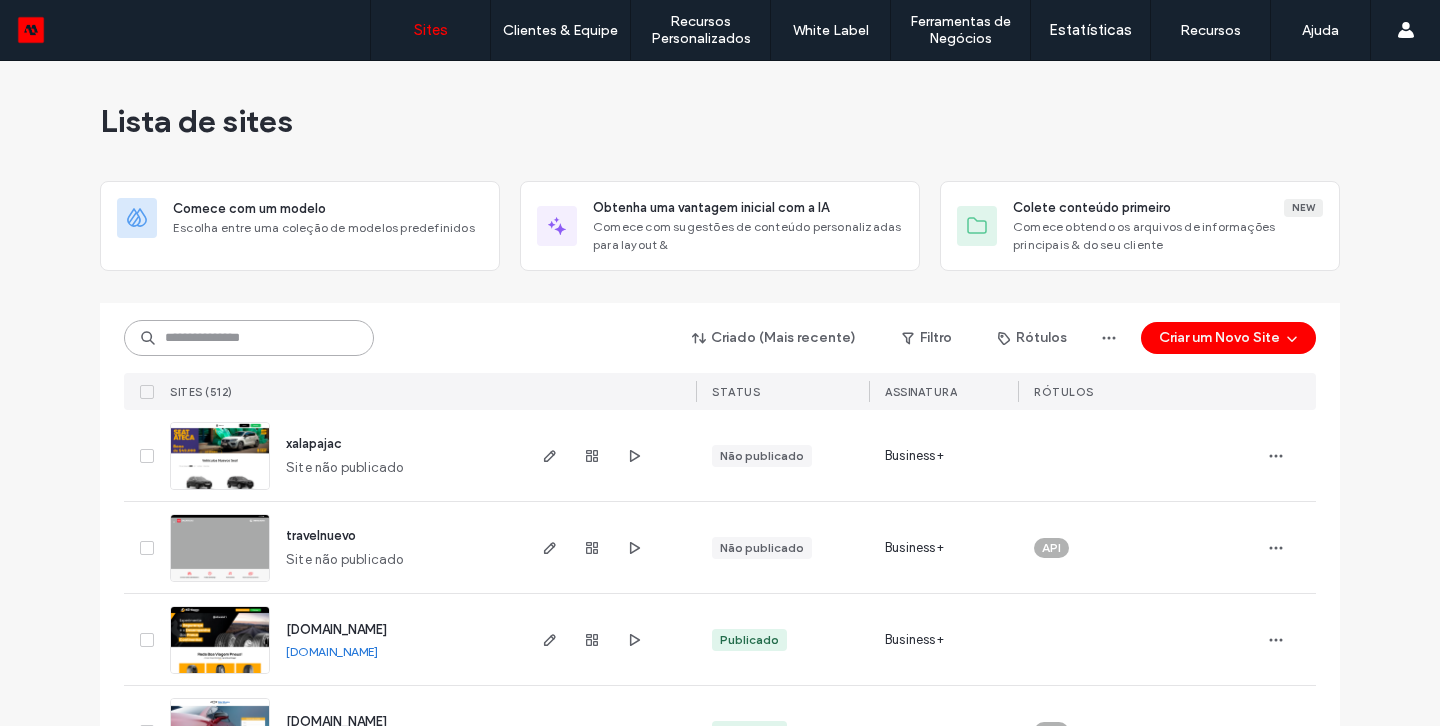 click at bounding box center (249, 338) 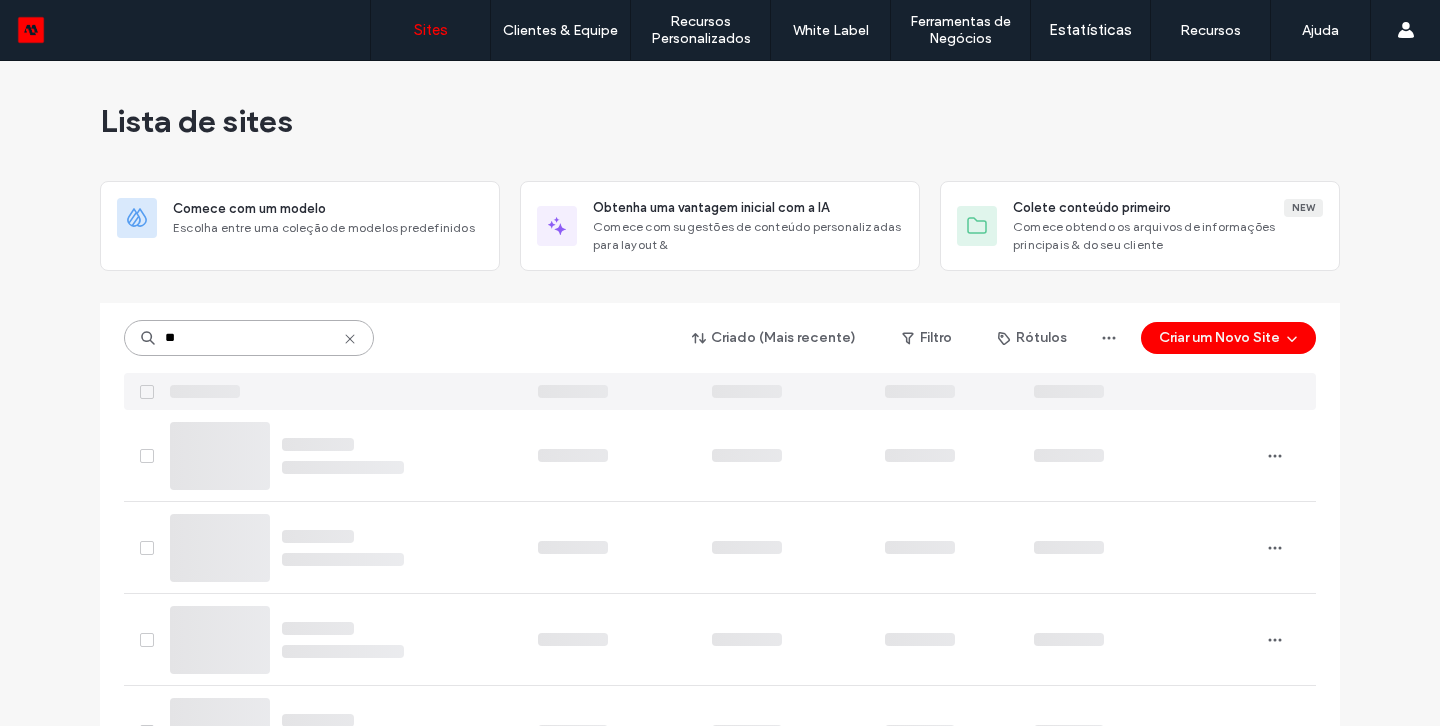 click on "**" at bounding box center [249, 338] 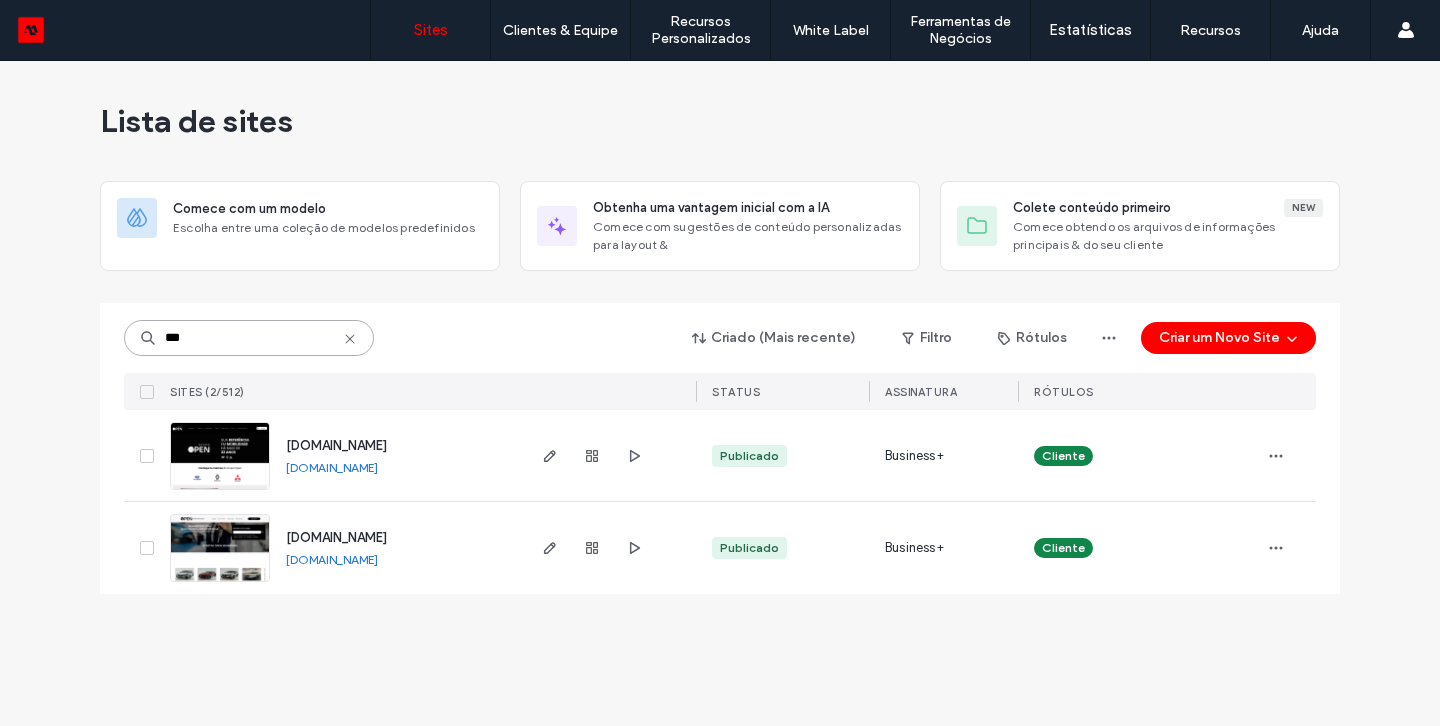 click on "***" at bounding box center [249, 338] 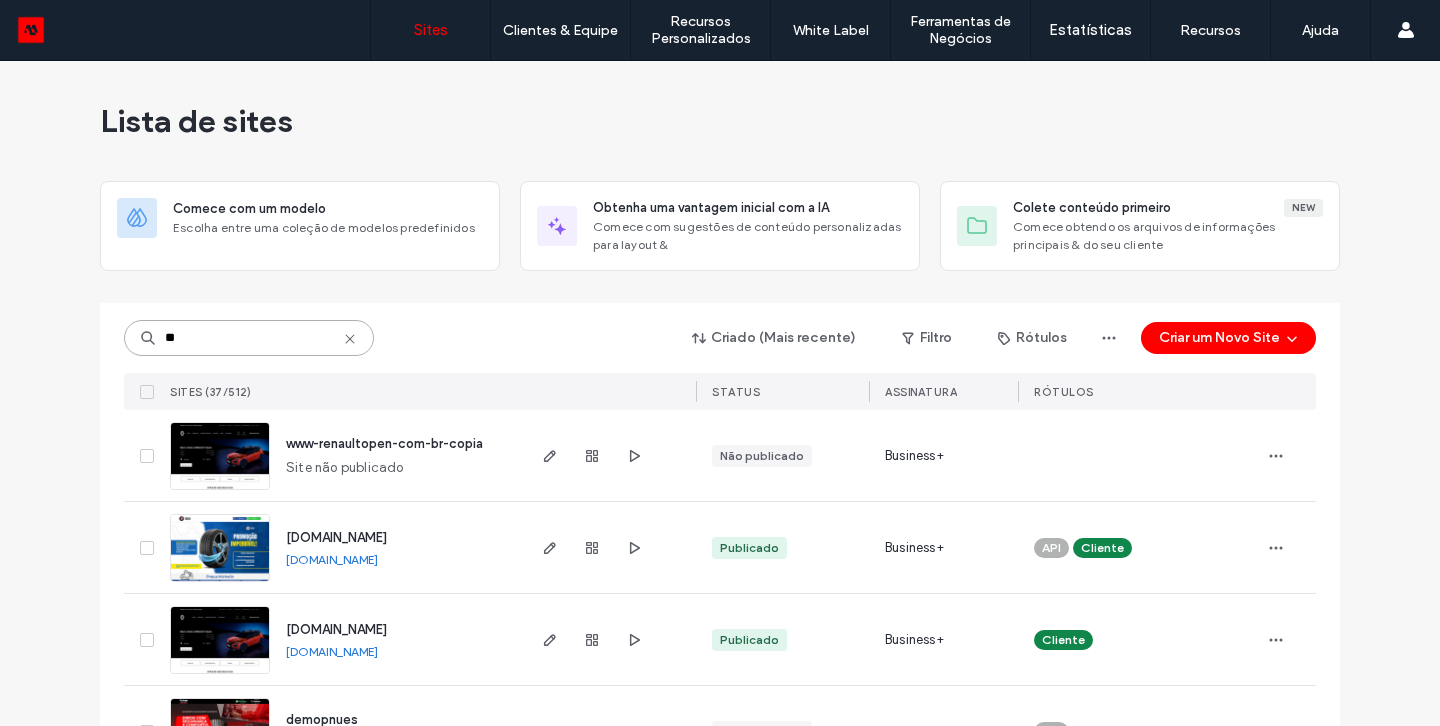 type on "**" 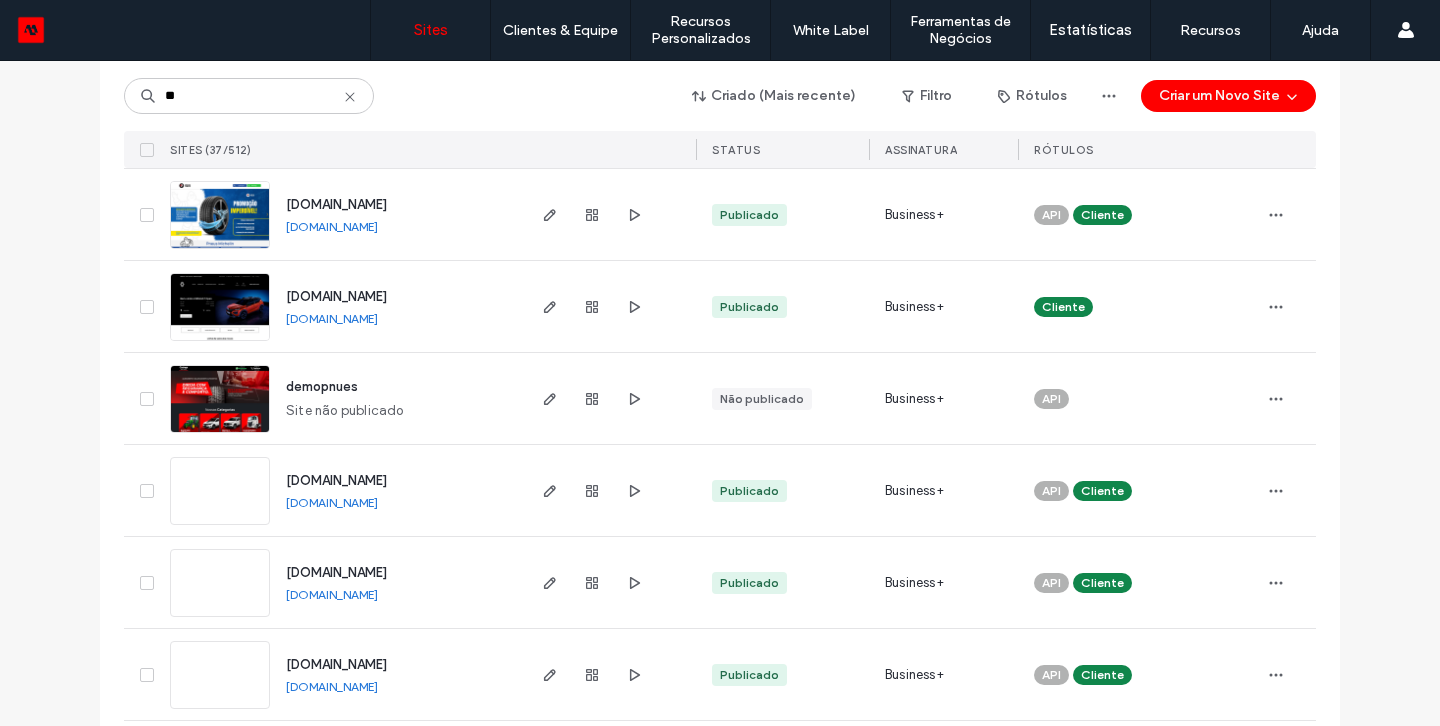 scroll, scrollTop: 326, scrollLeft: 0, axis: vertical 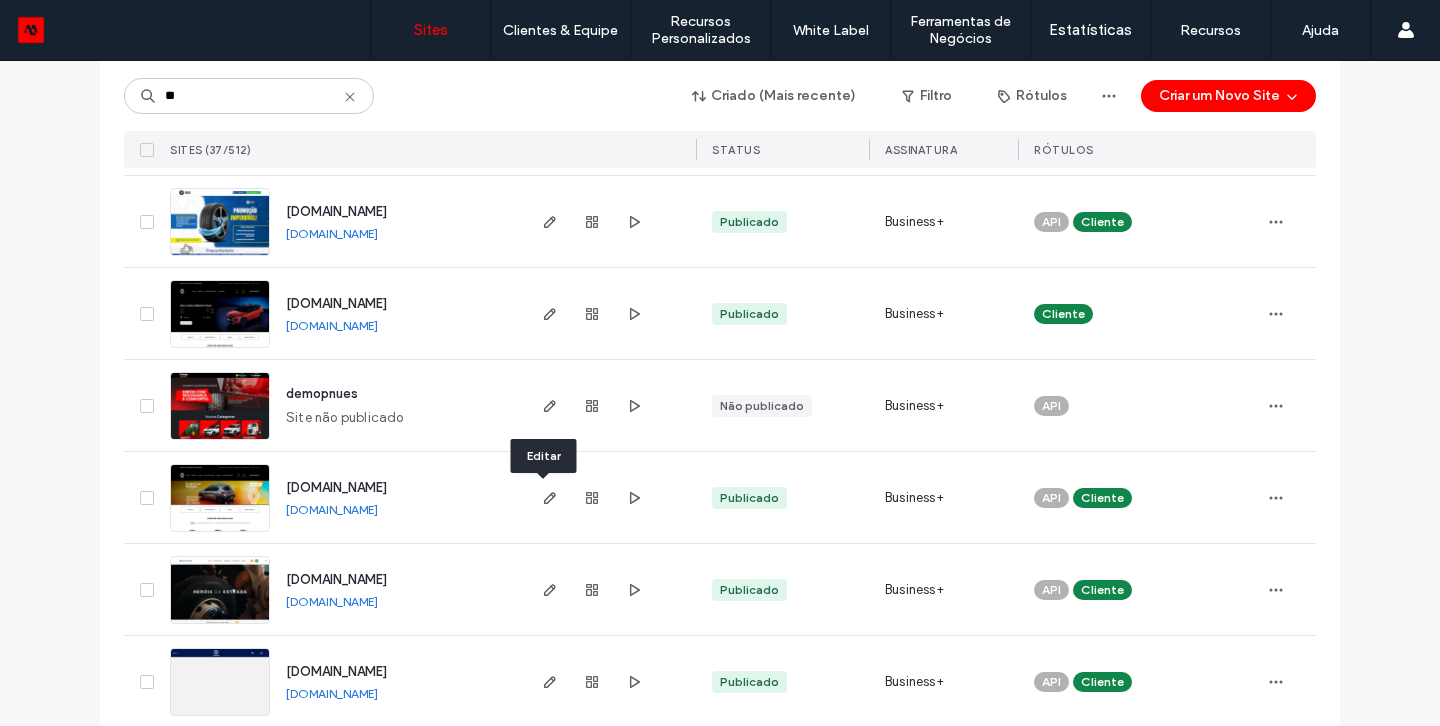 click 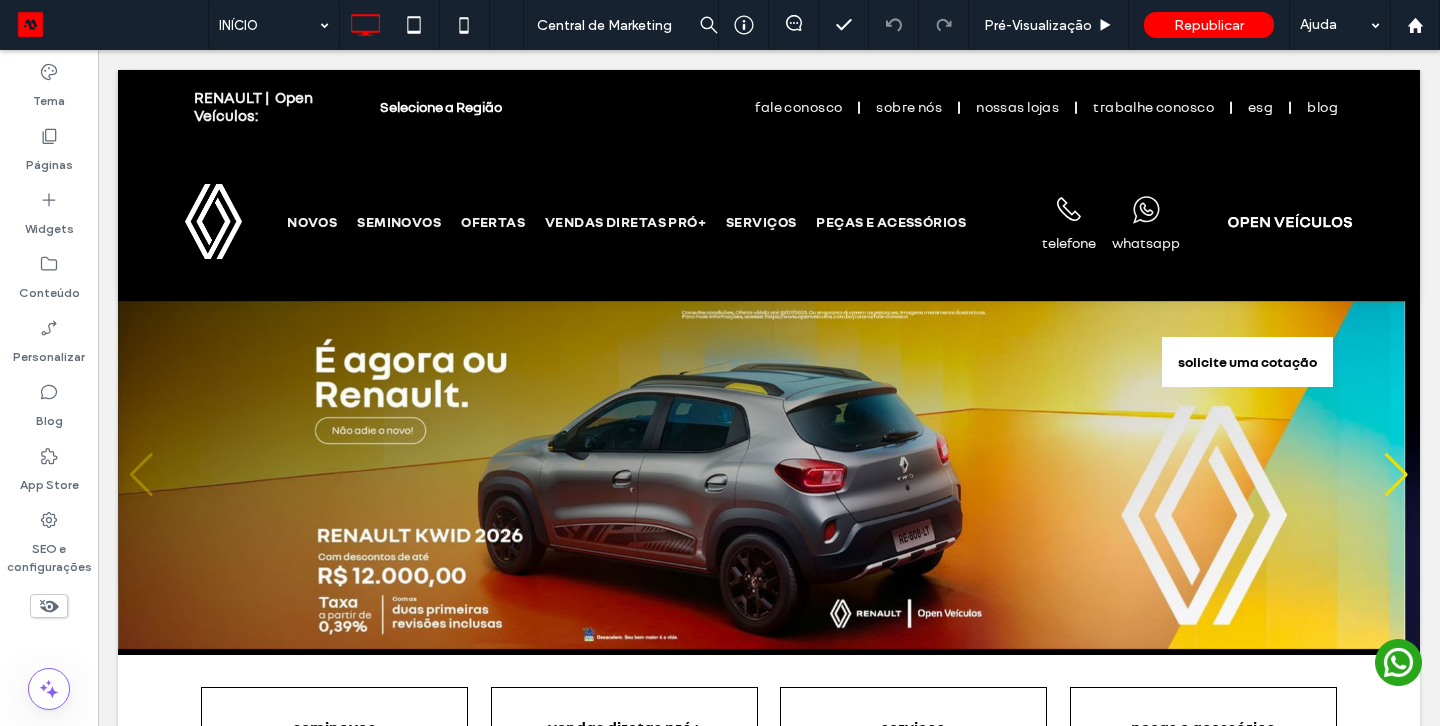 scroll, scrollTop: 0, scrollLeft: 0, axis: both 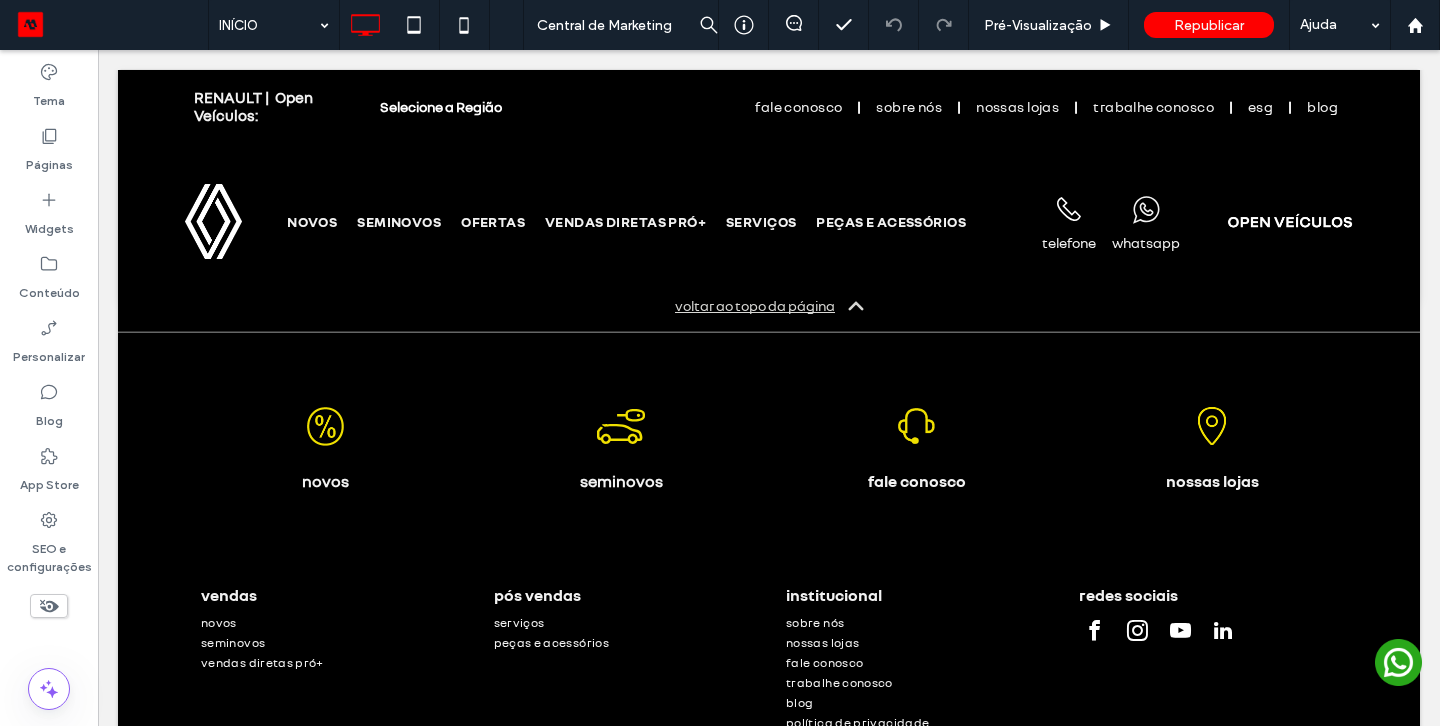 click on "Clique para editar no Modo Flex" at bounding box center (769, 436) 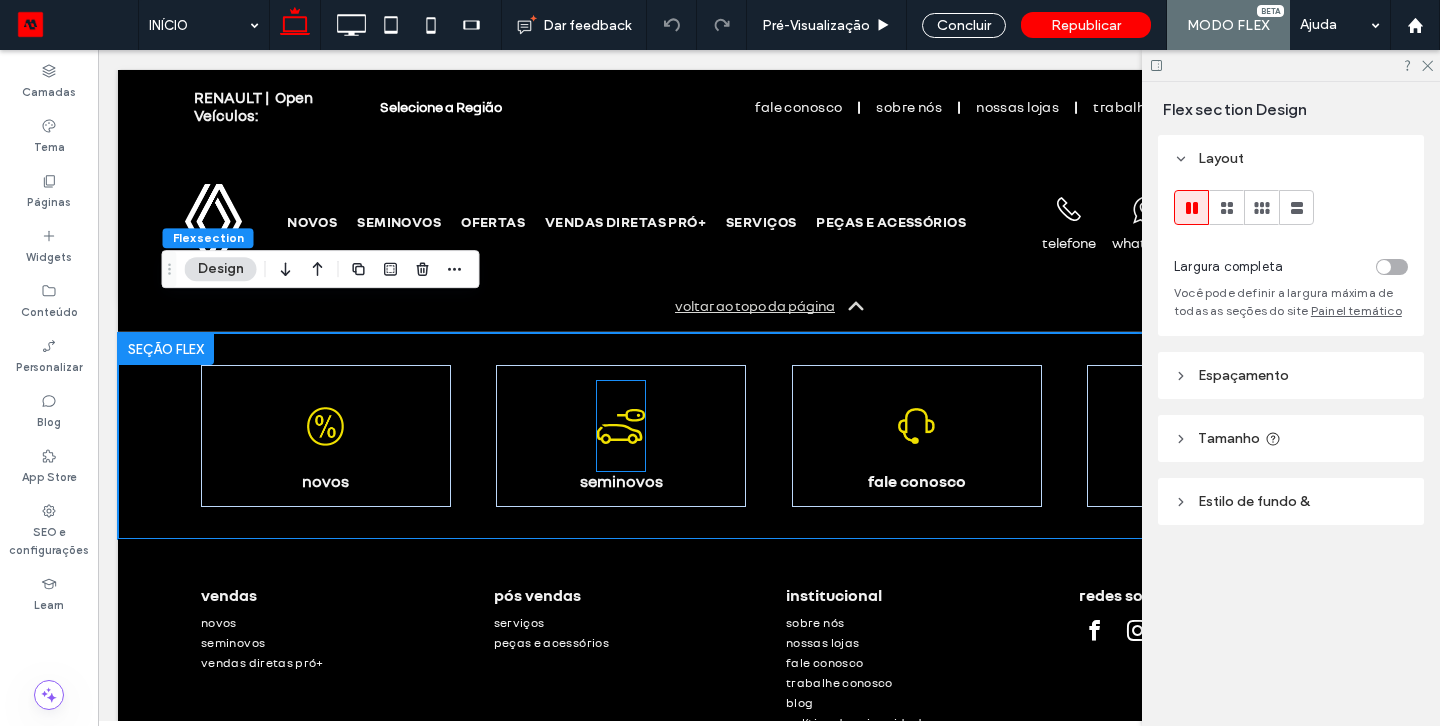 click at bounding box center (621, 426) 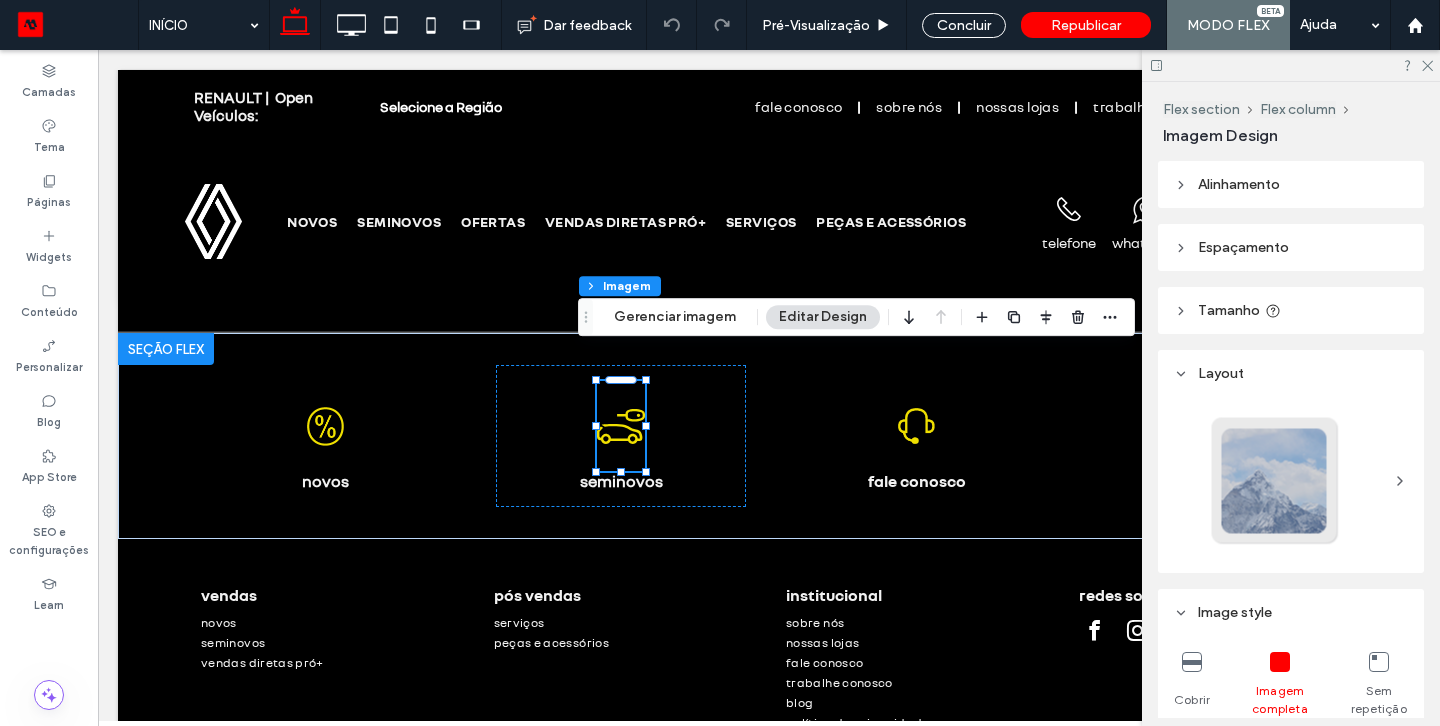 click on "Gerenciar imagem" at bounding box center [675, 317] 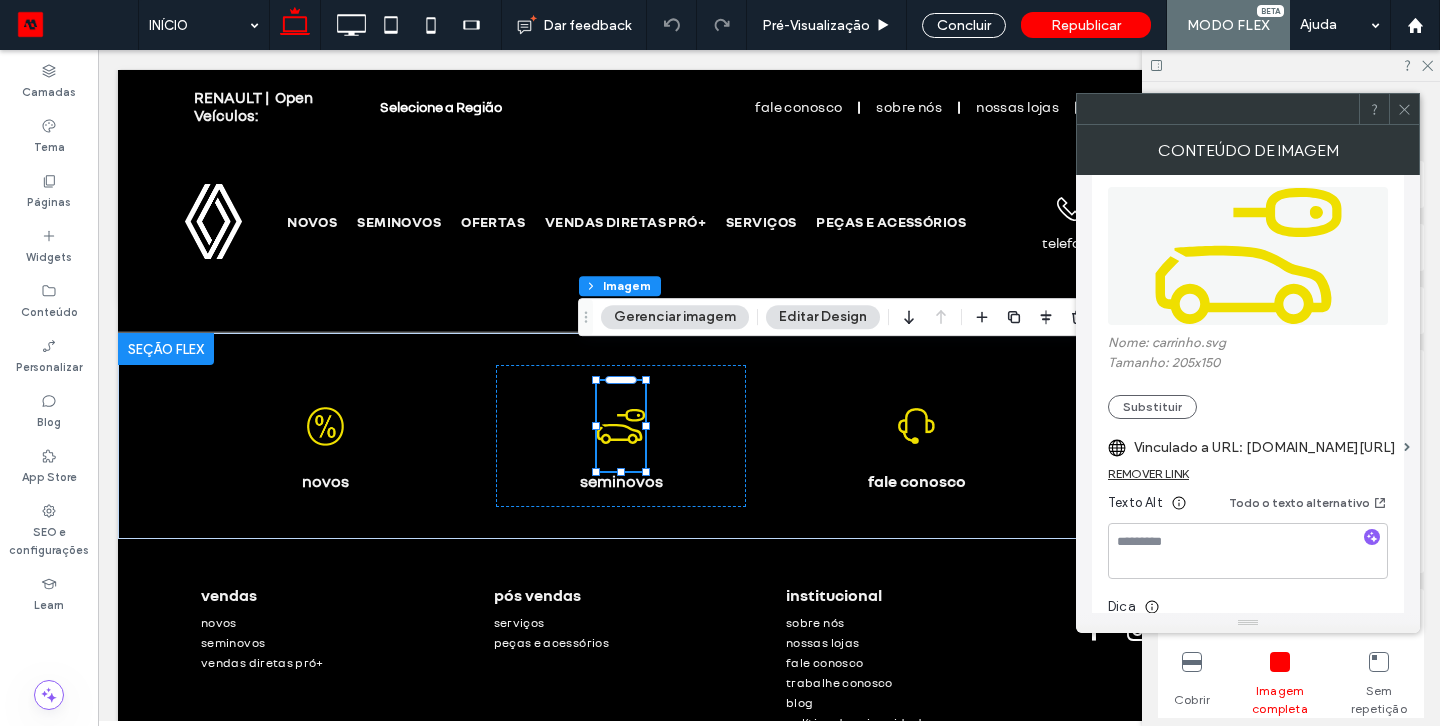 scroll, scrollTop: 26, scrollLeft: 0, axis: vertical 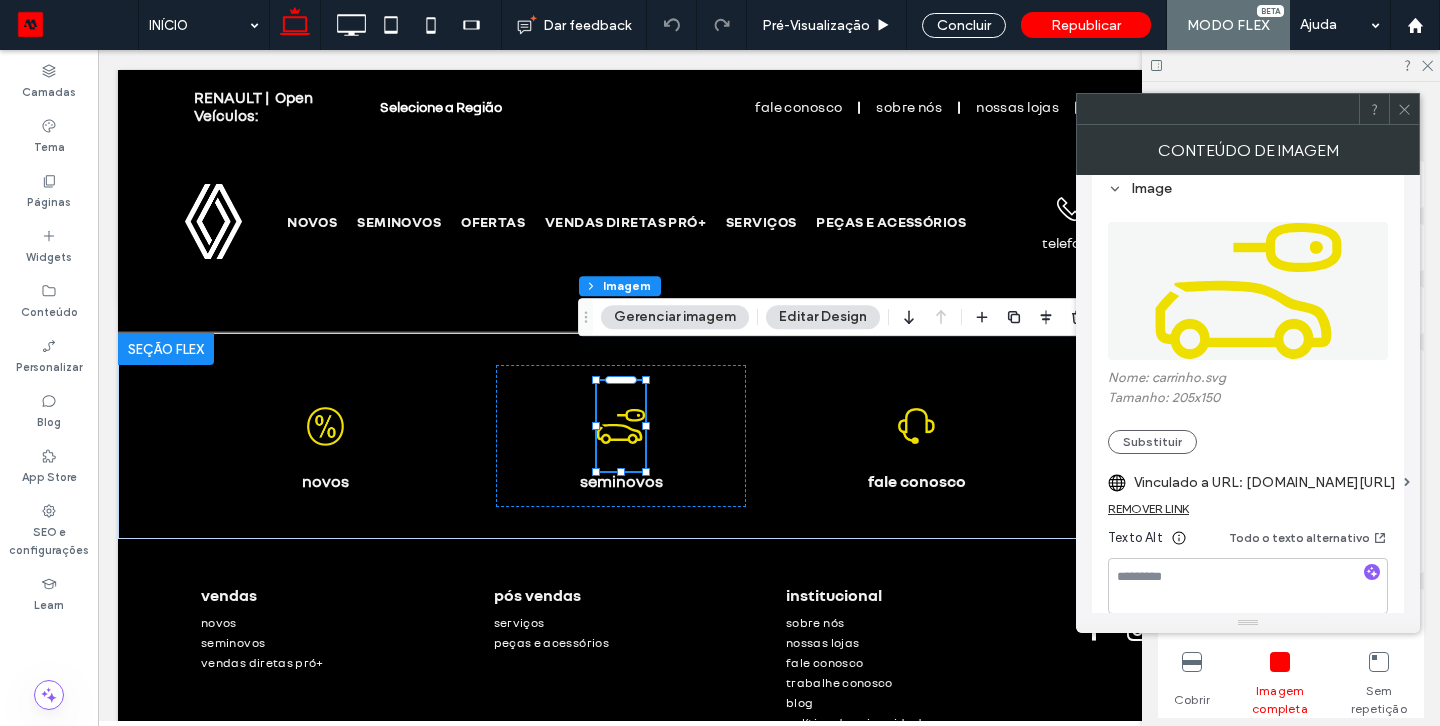 click on "Gerenciar imagem" at bounding box center (675, 317) 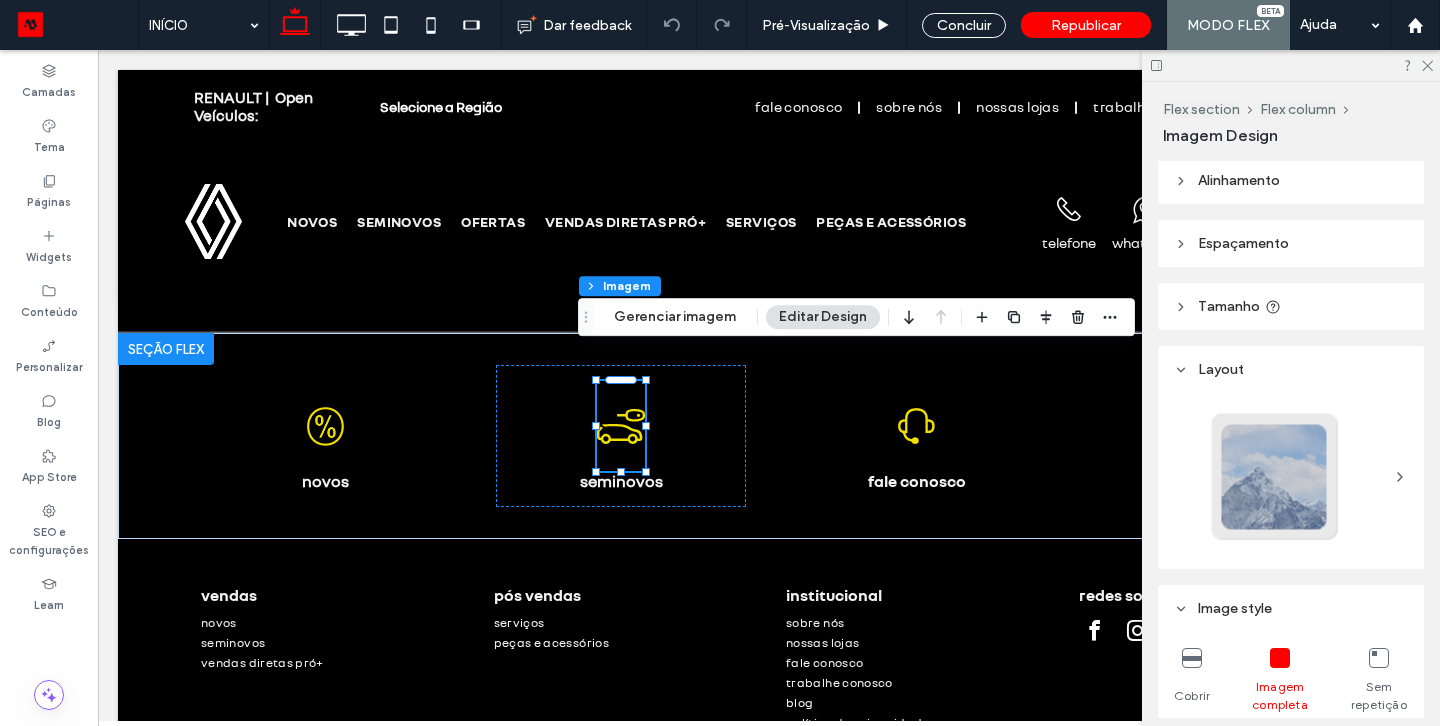 scroll, scrollTop: 0, scrollLeft: 0, axis: both 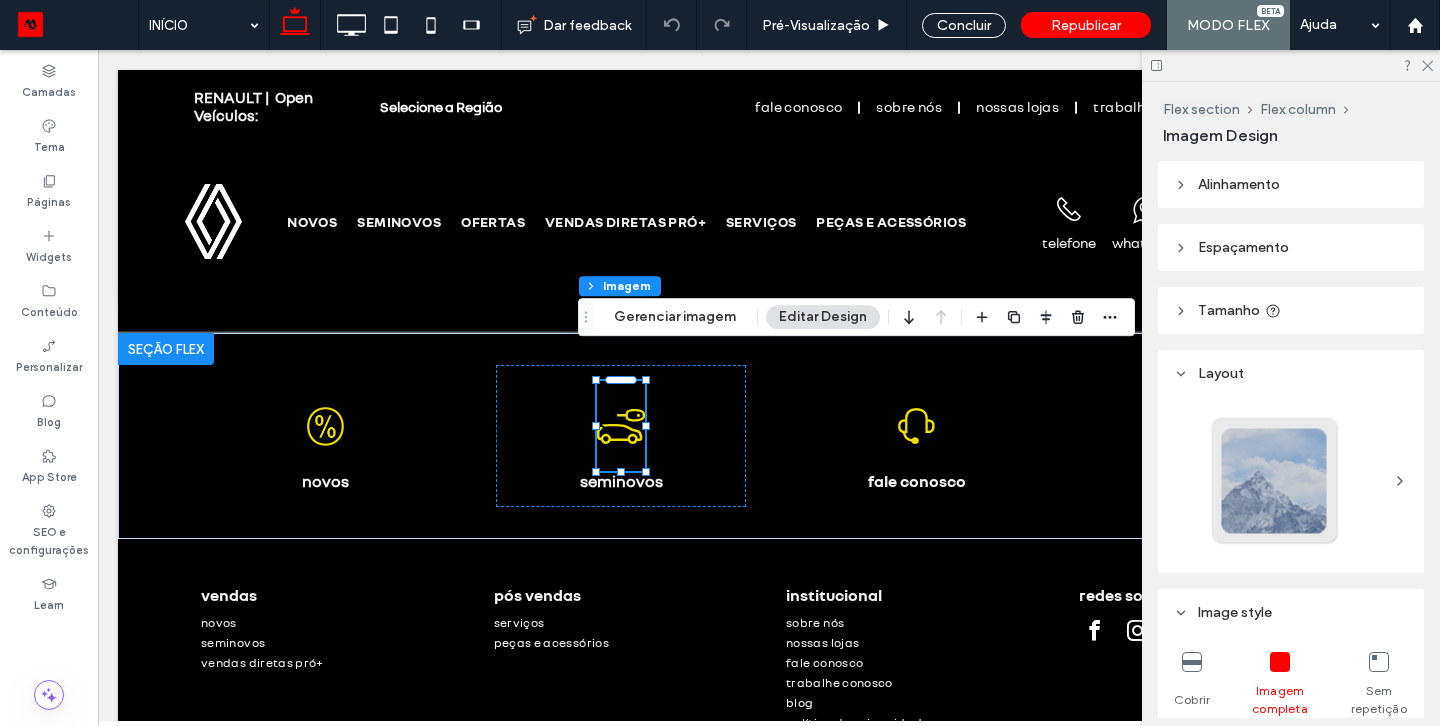 click on "Editar Design" at bounding box center [823, 317] 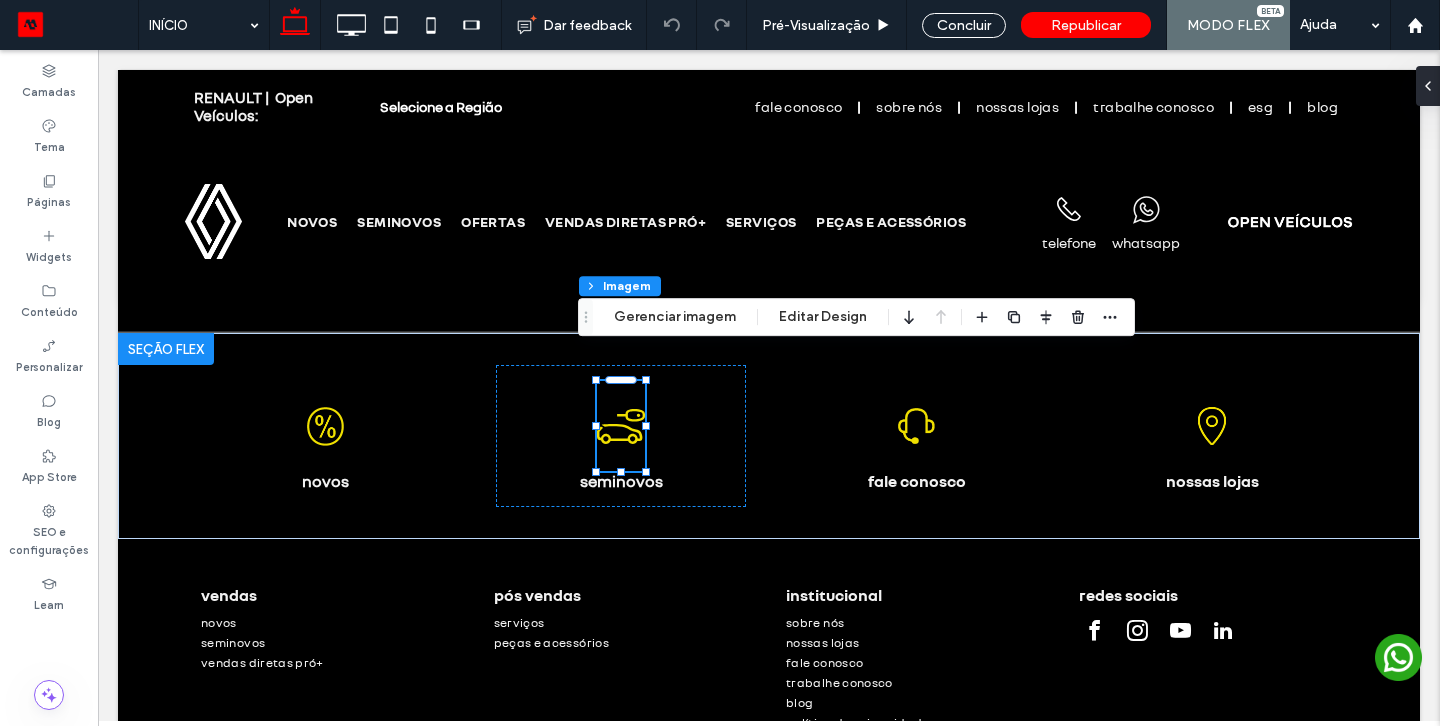 click on "Gerenciar imagem" at bounding box center (675, 317) 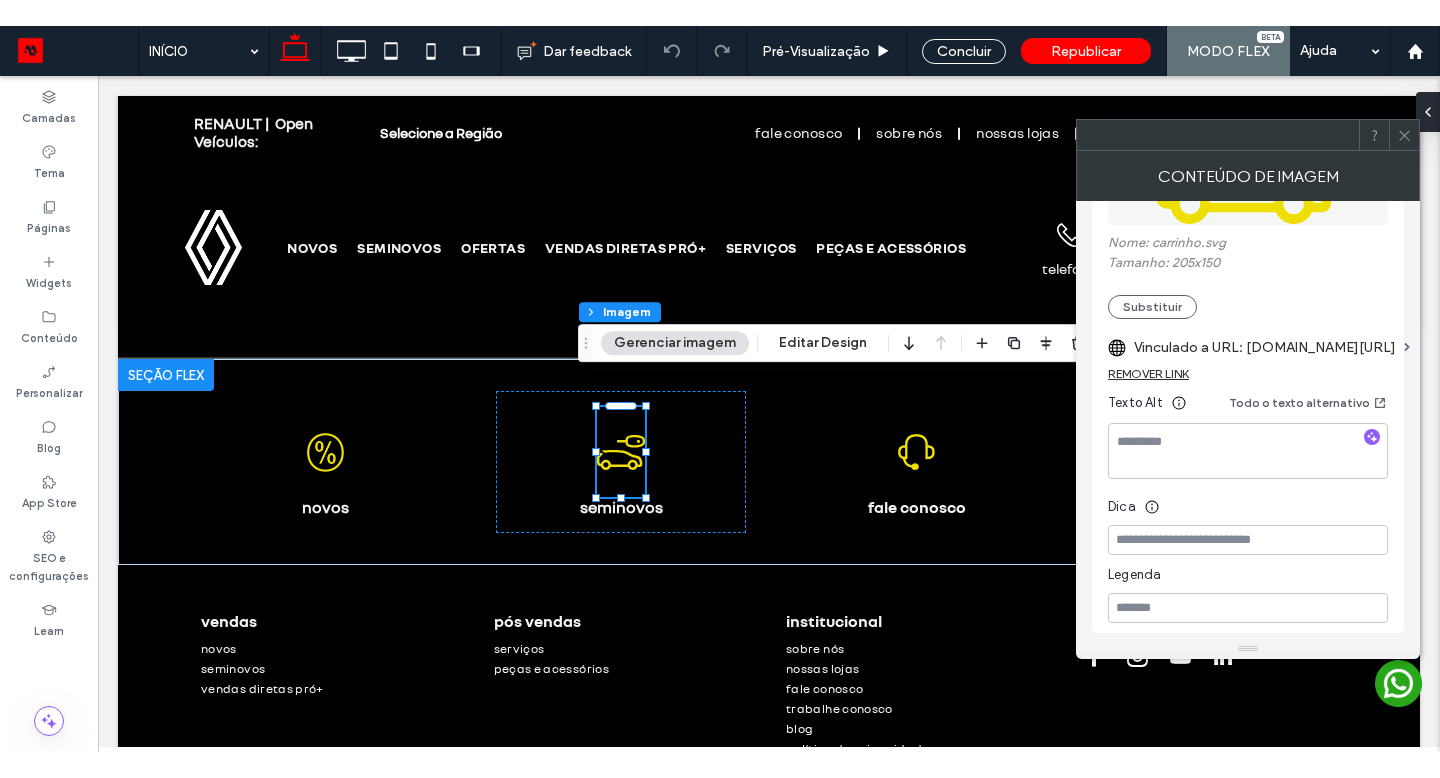 scroll, scrollTop: 183, scrollLeft: 0, axis: vertical 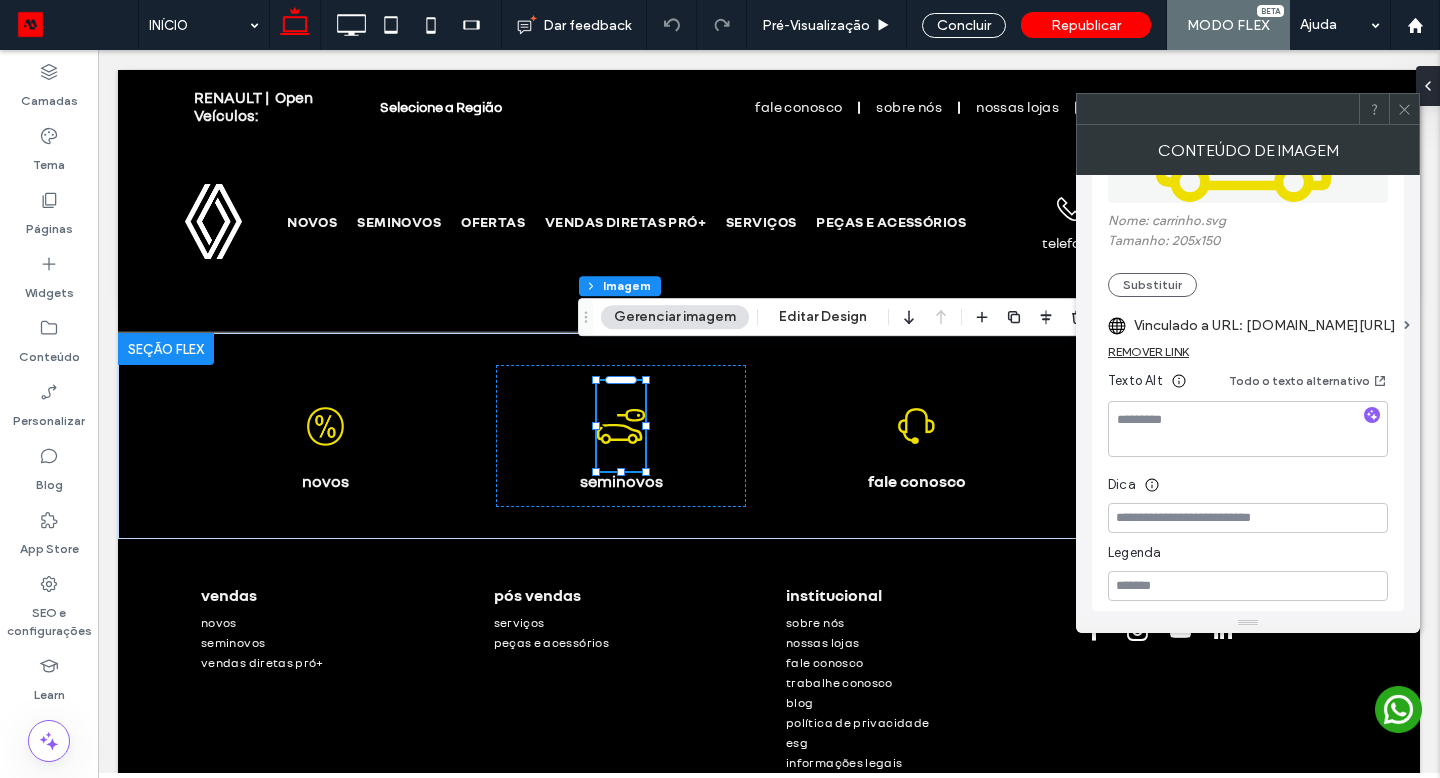 click 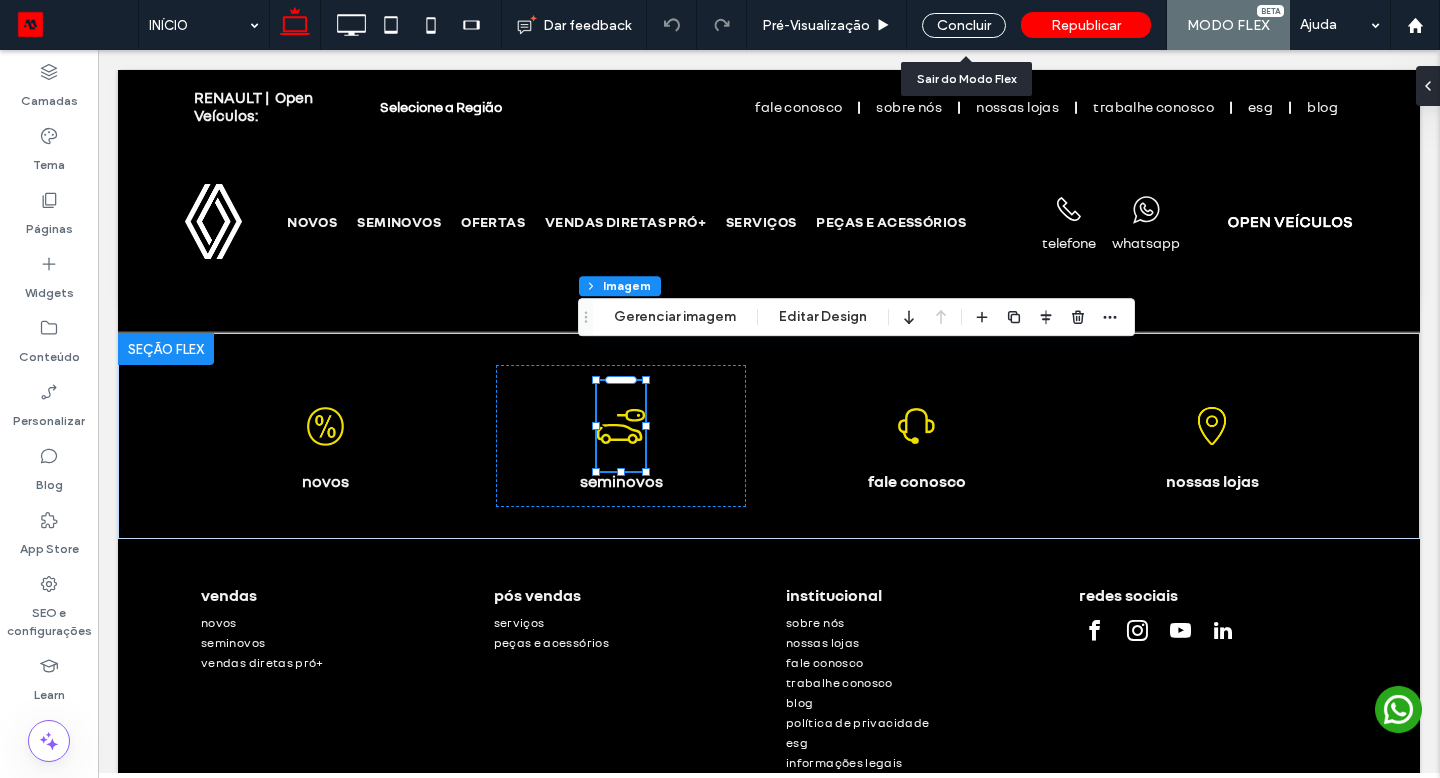 click on "Concluir" at bounding box center [964, 25] 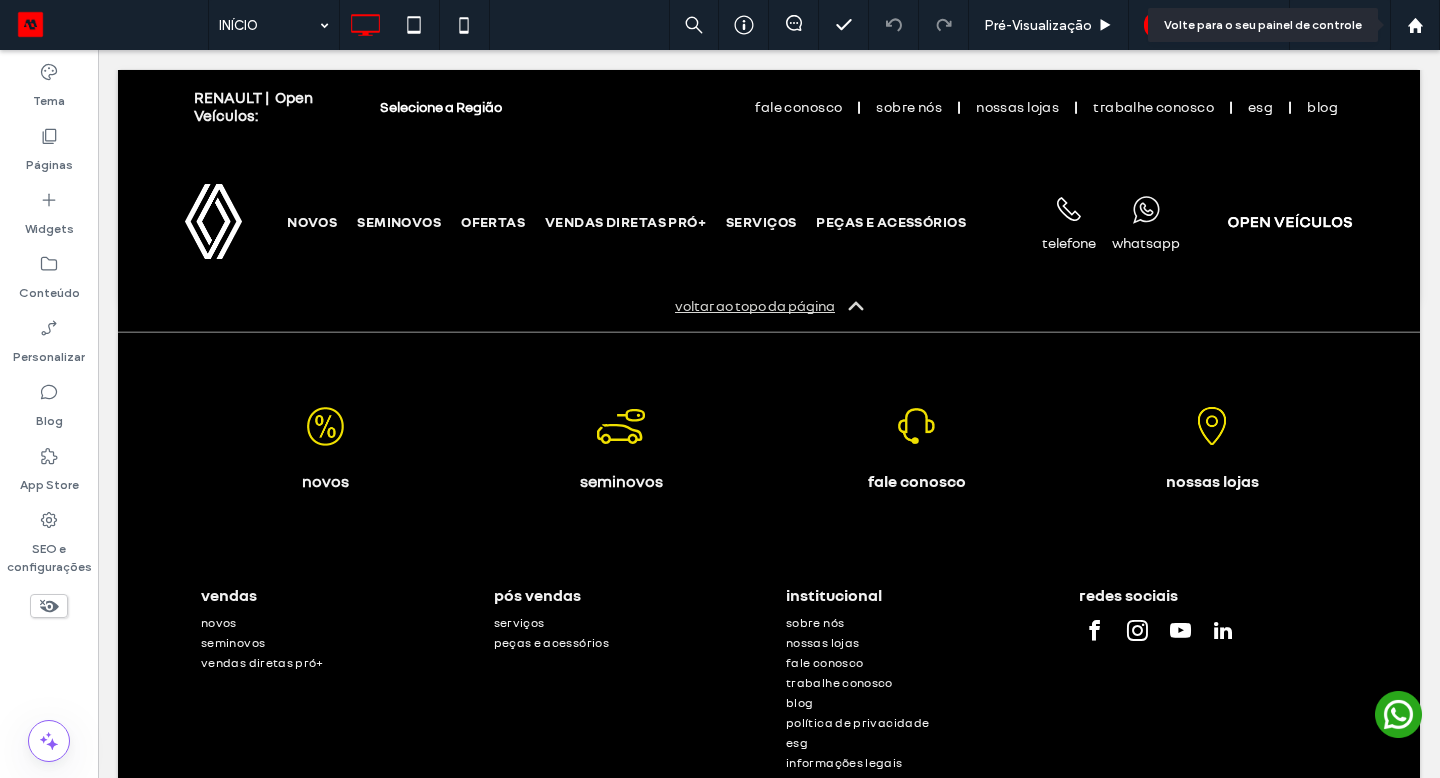 click 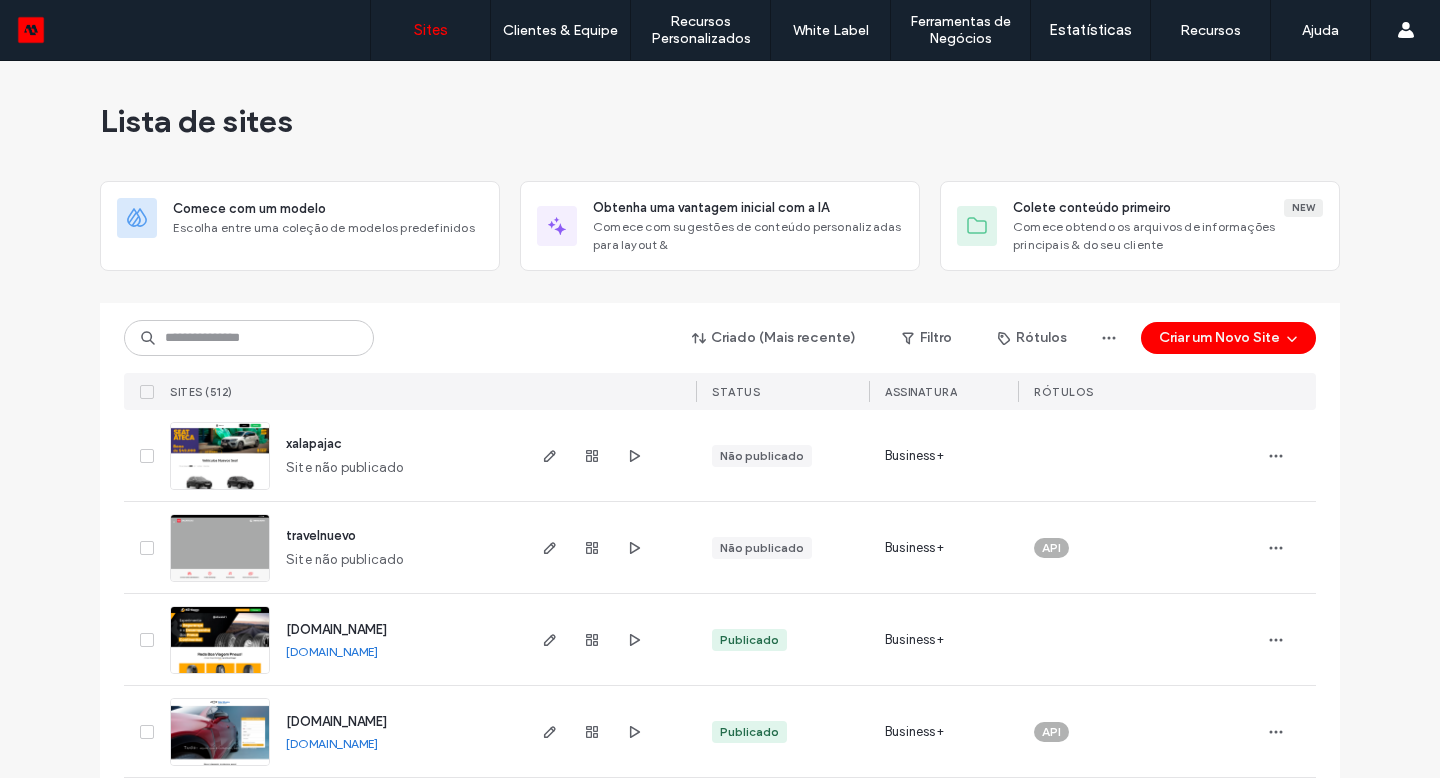 scroll, scrollTop: 0, scrollLeft: 0, axis: both 